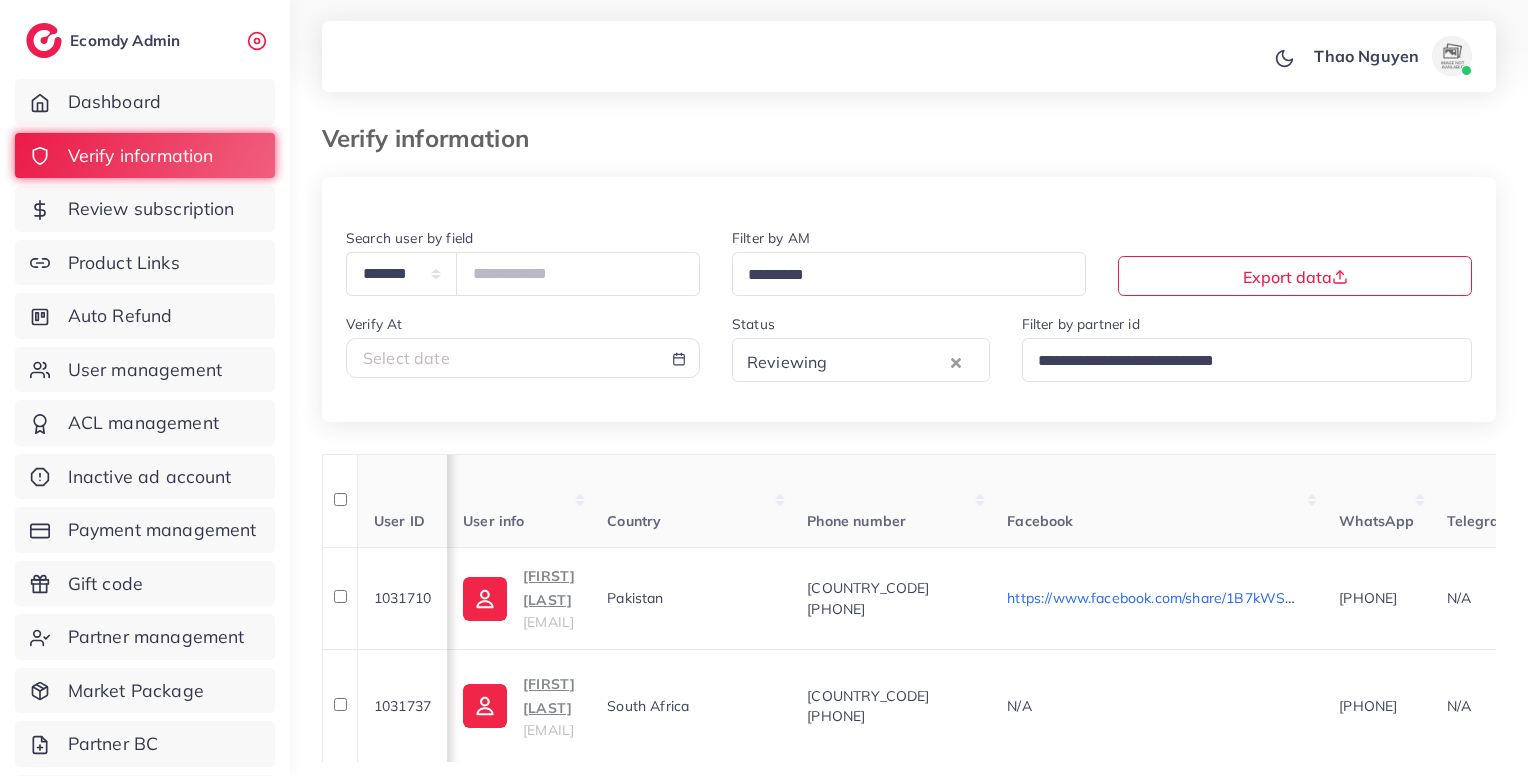 scroll, scrollTop: 132, scrollLeft: 0, axis: vertical 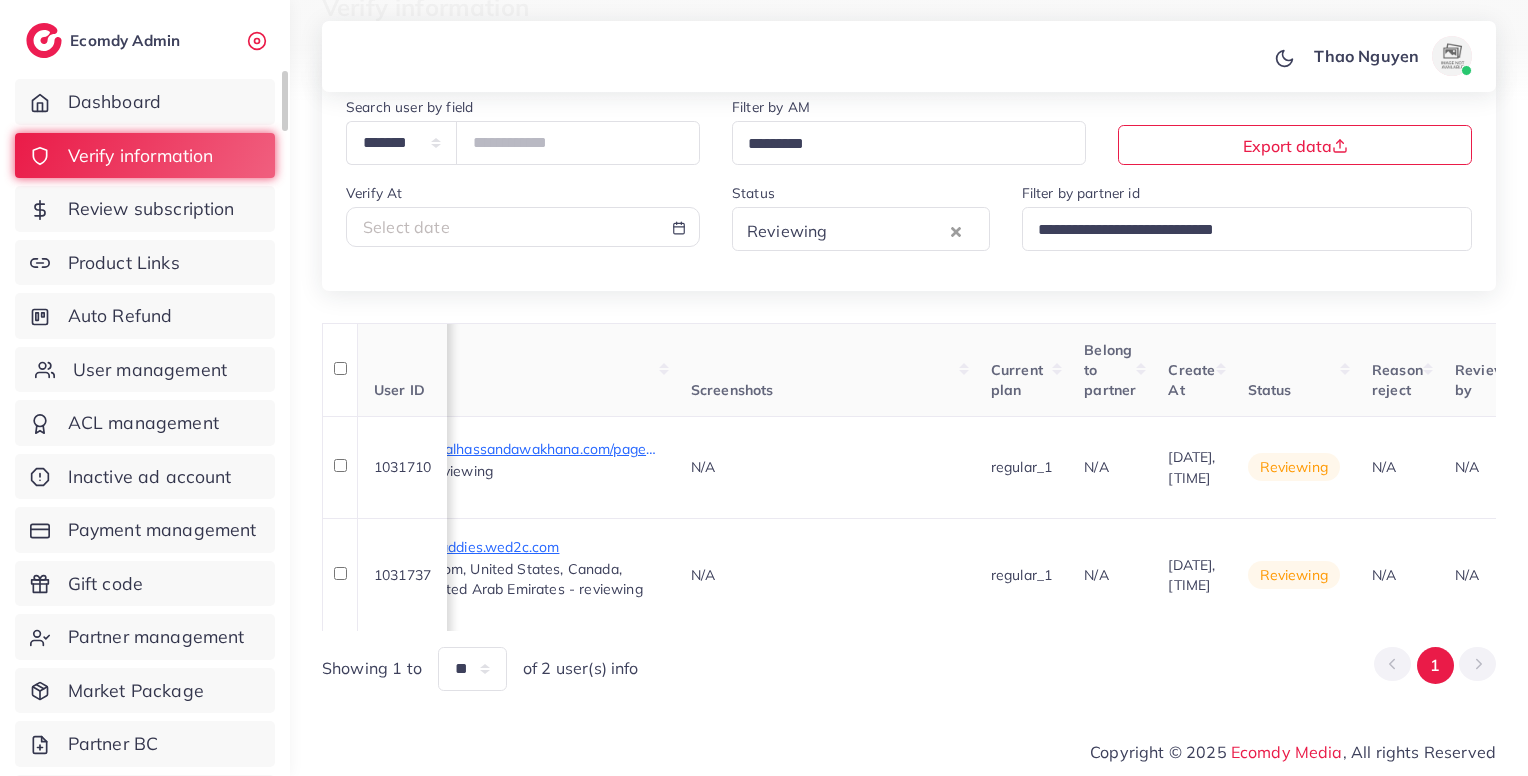 click on "User management" at bounding box center [150, 370] 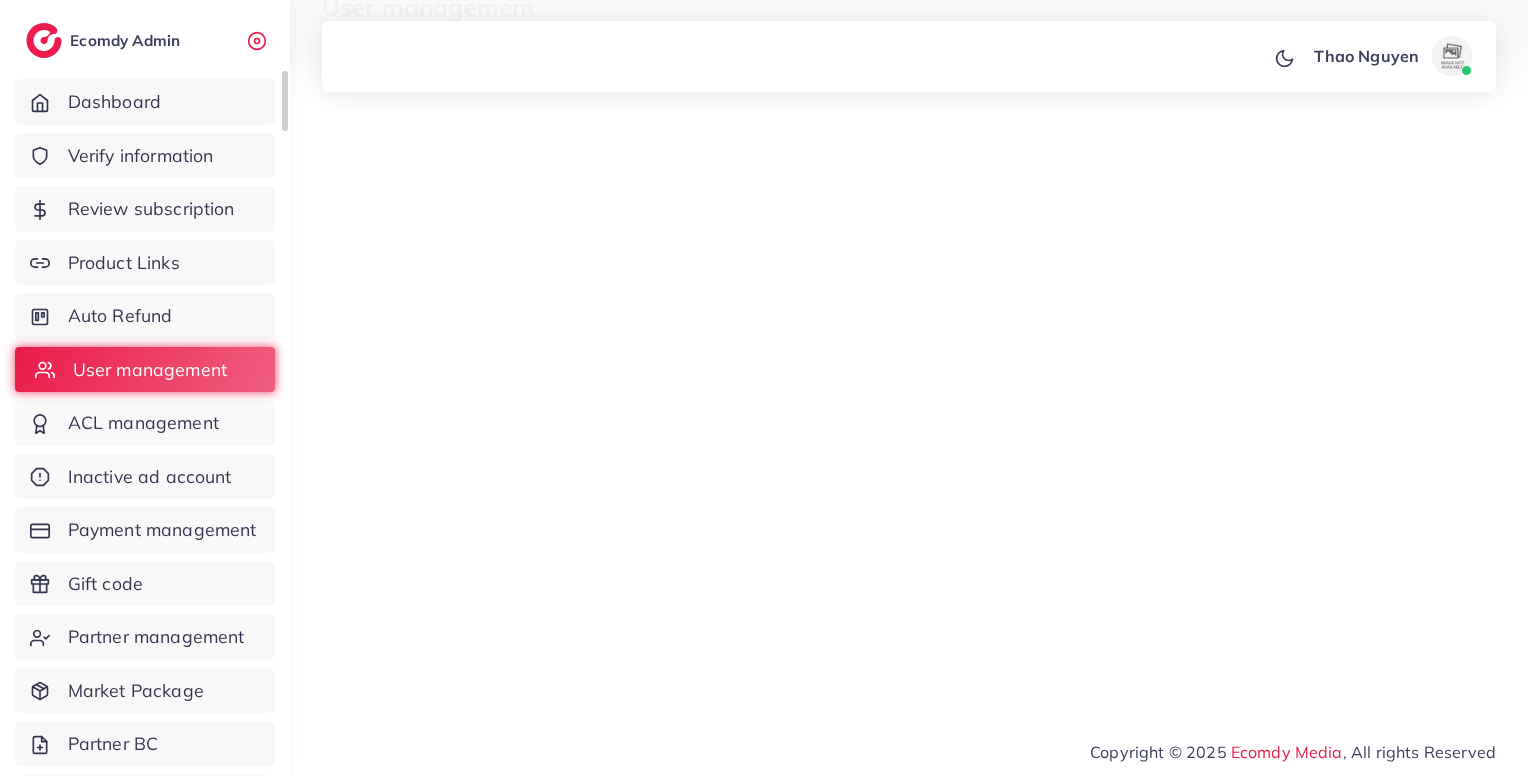 scroll, scrollTop: 0, scrollLeft: 0, axis: both 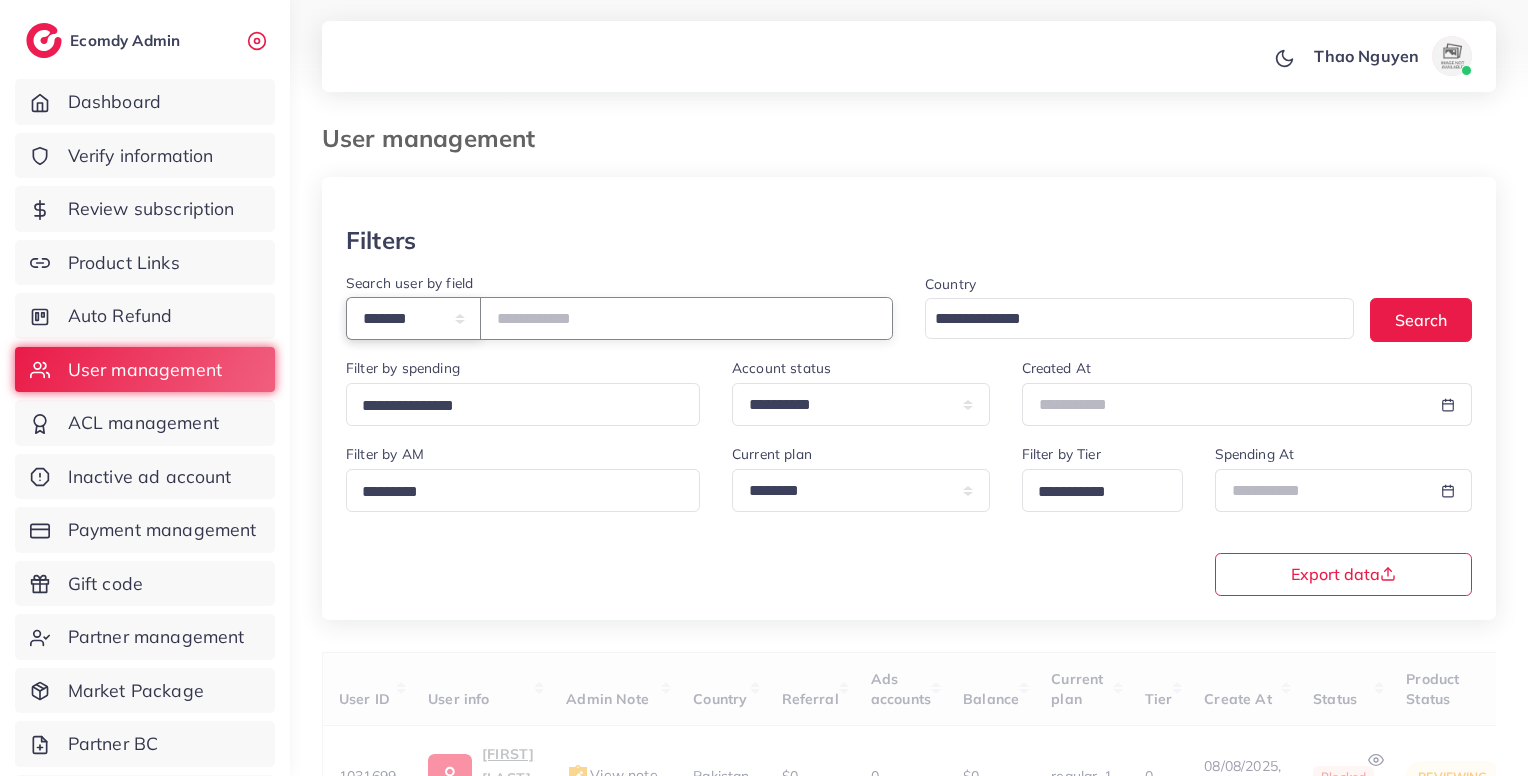 click on "**********" at bounding box center [413, 318] 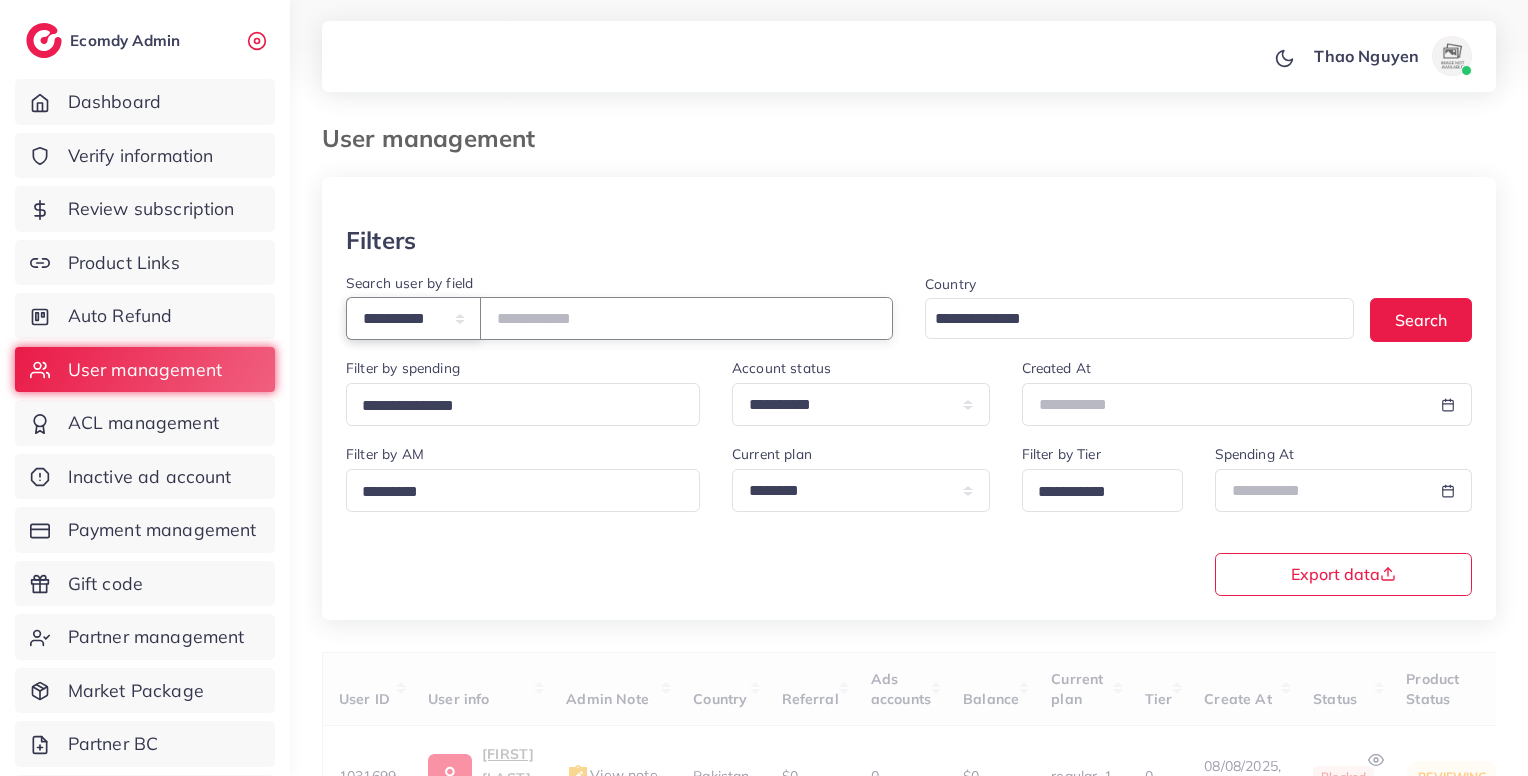 click on "**********" at bounding box center (413, 318) 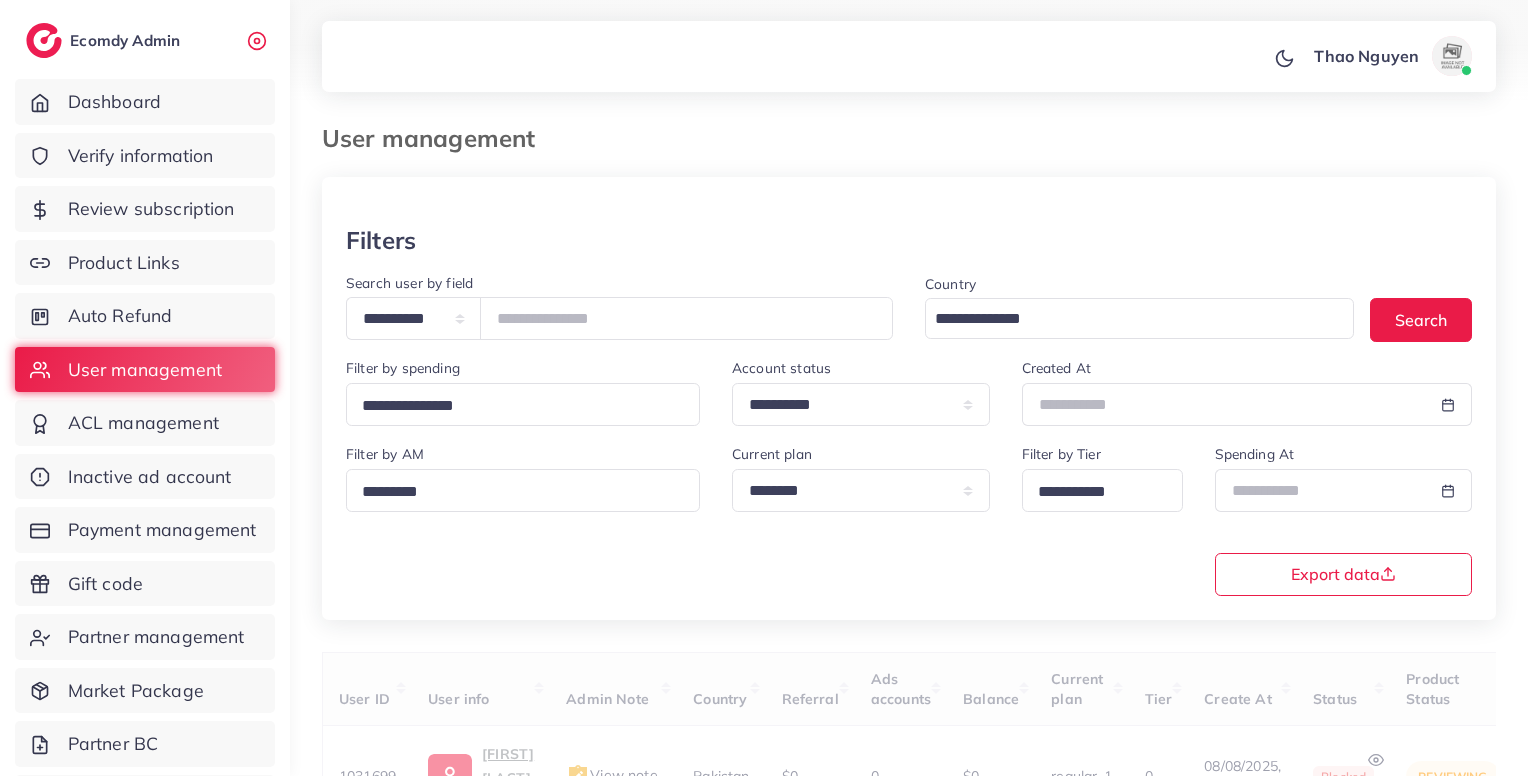 click on "**********" at bounding box center [619, 314] 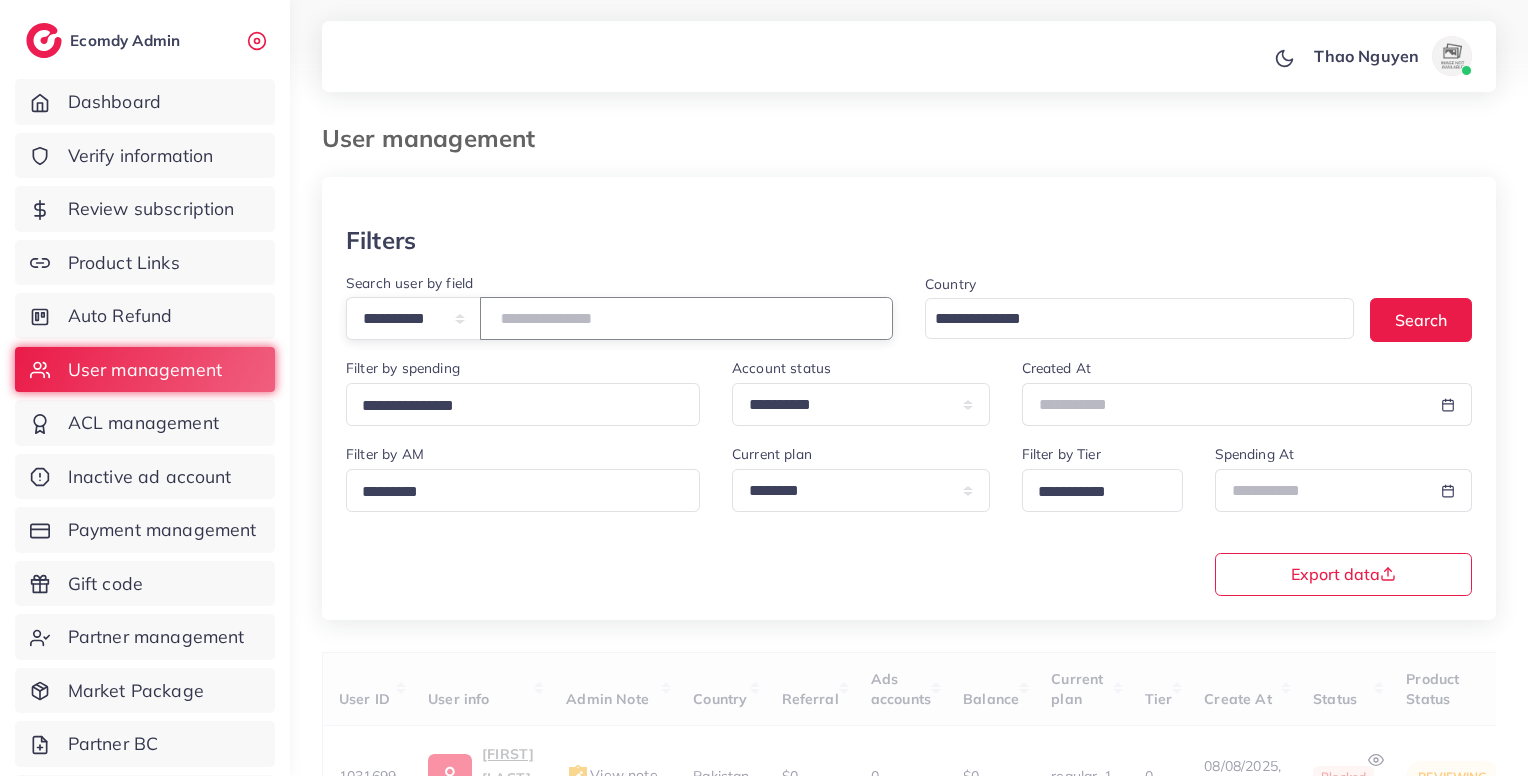 paste on "**********" 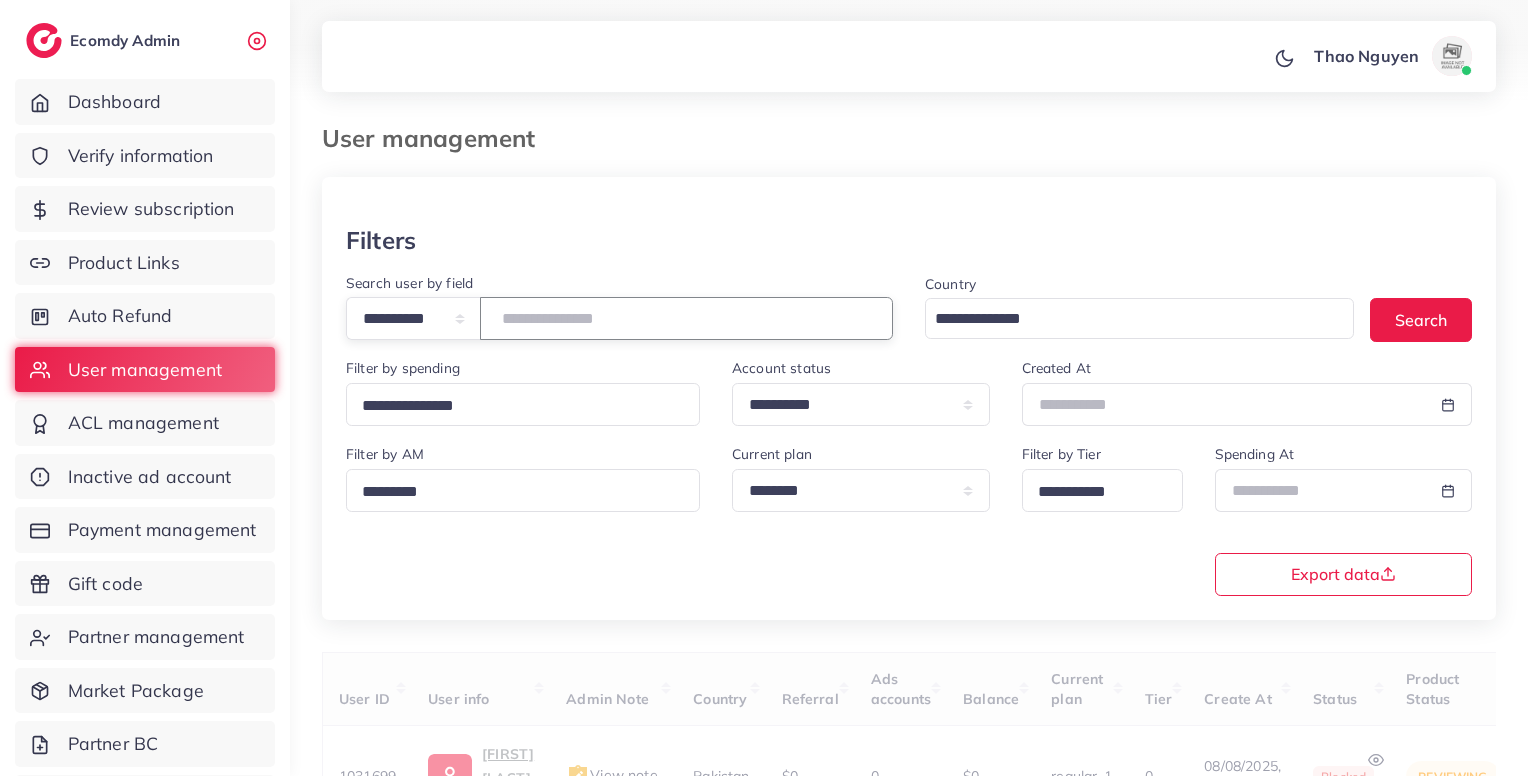 click at bounding box center [686, 318] 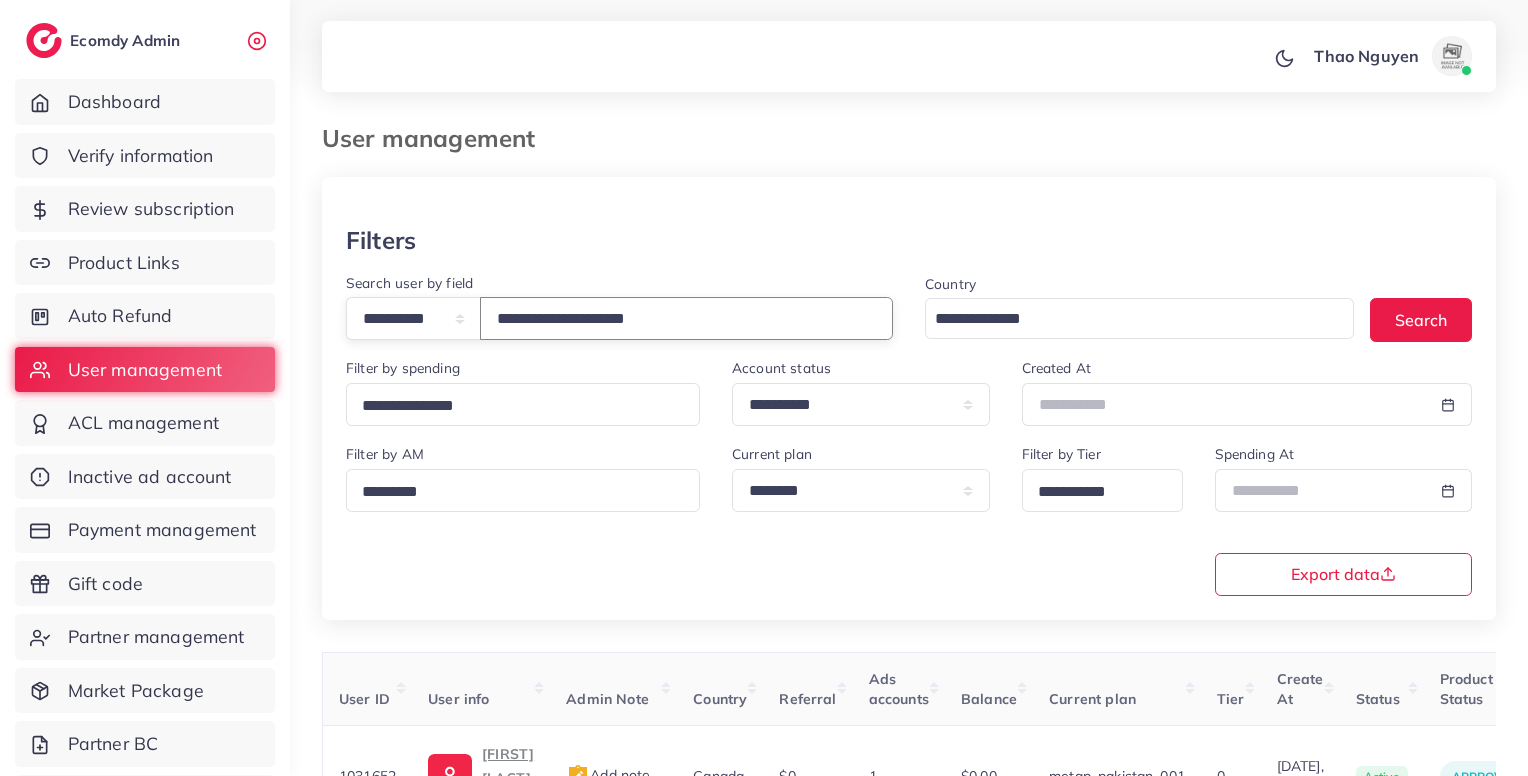 type on "**********" 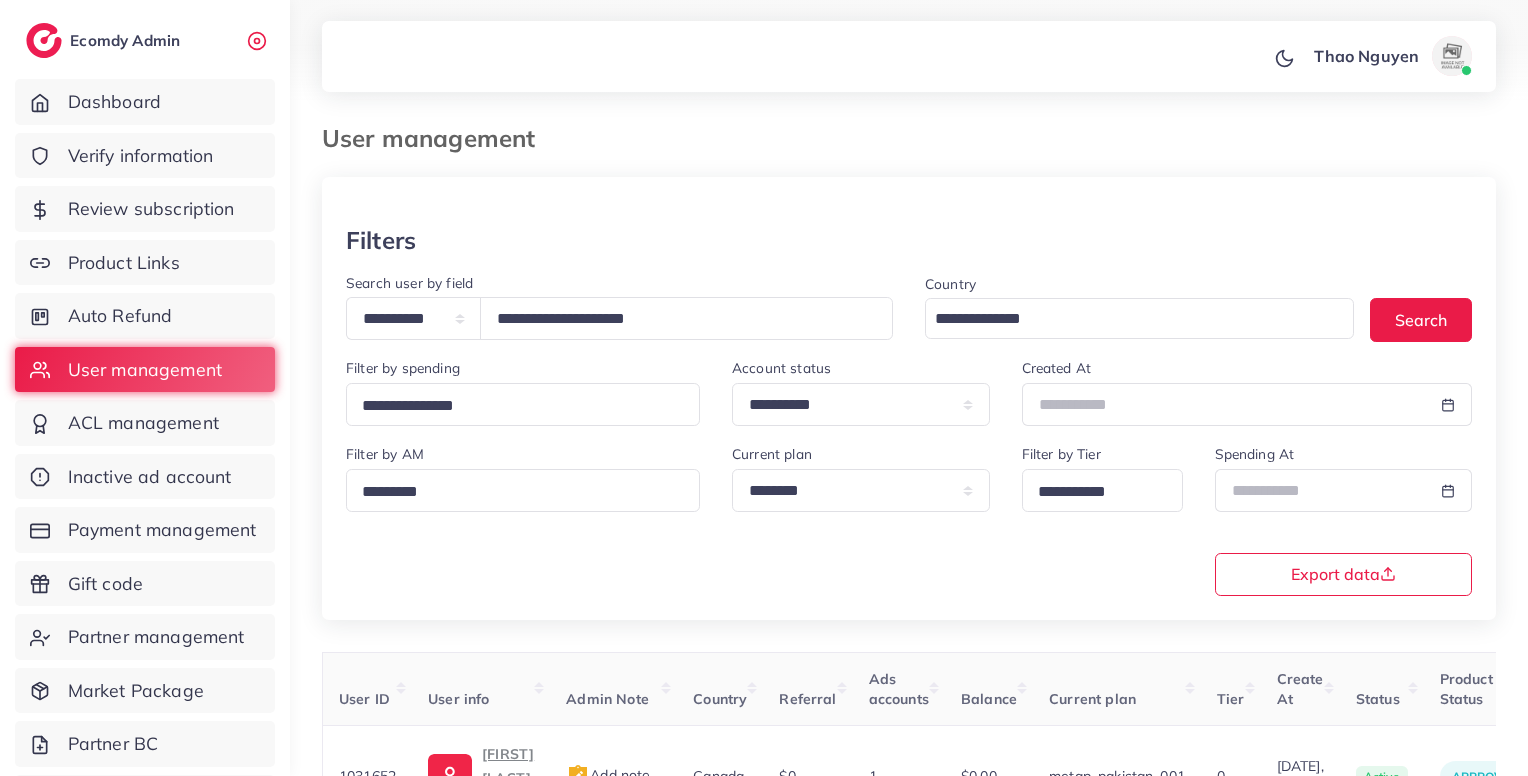 scroll, scrollTop: 183, scrollLeft: 0, axis: vertical 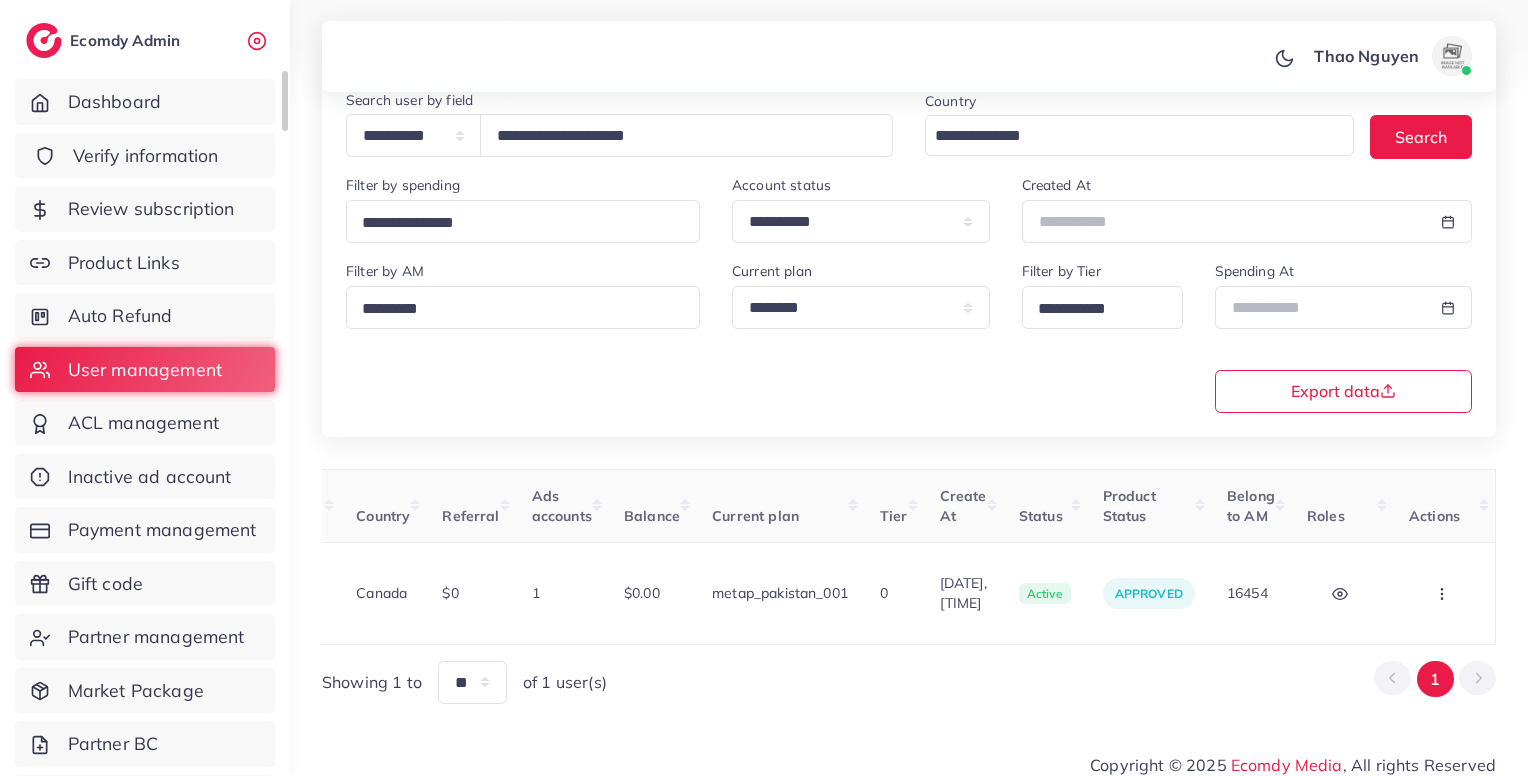click on "Verify information" at bounding box center (146, 156) 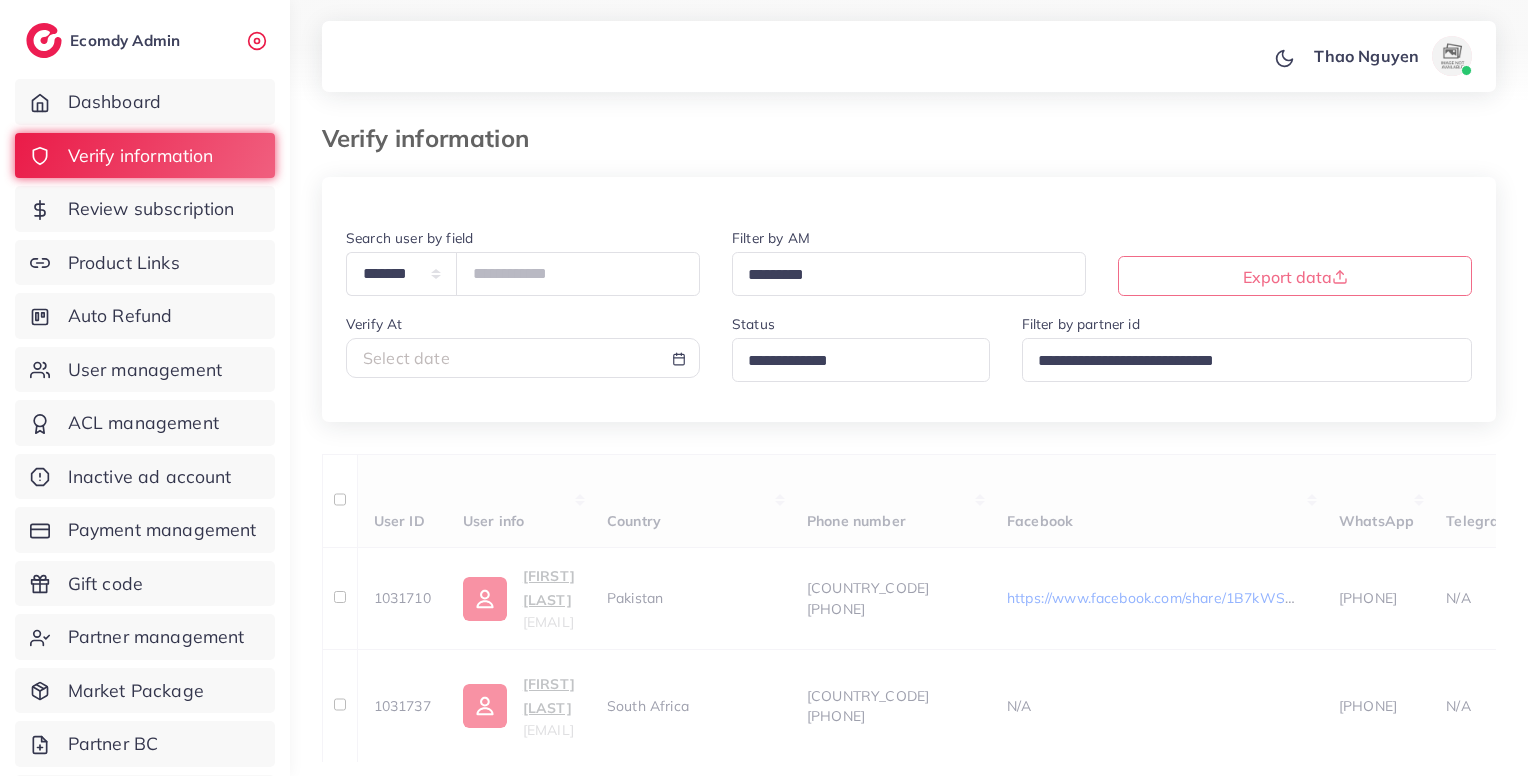 click at bounding box center [852, 361] 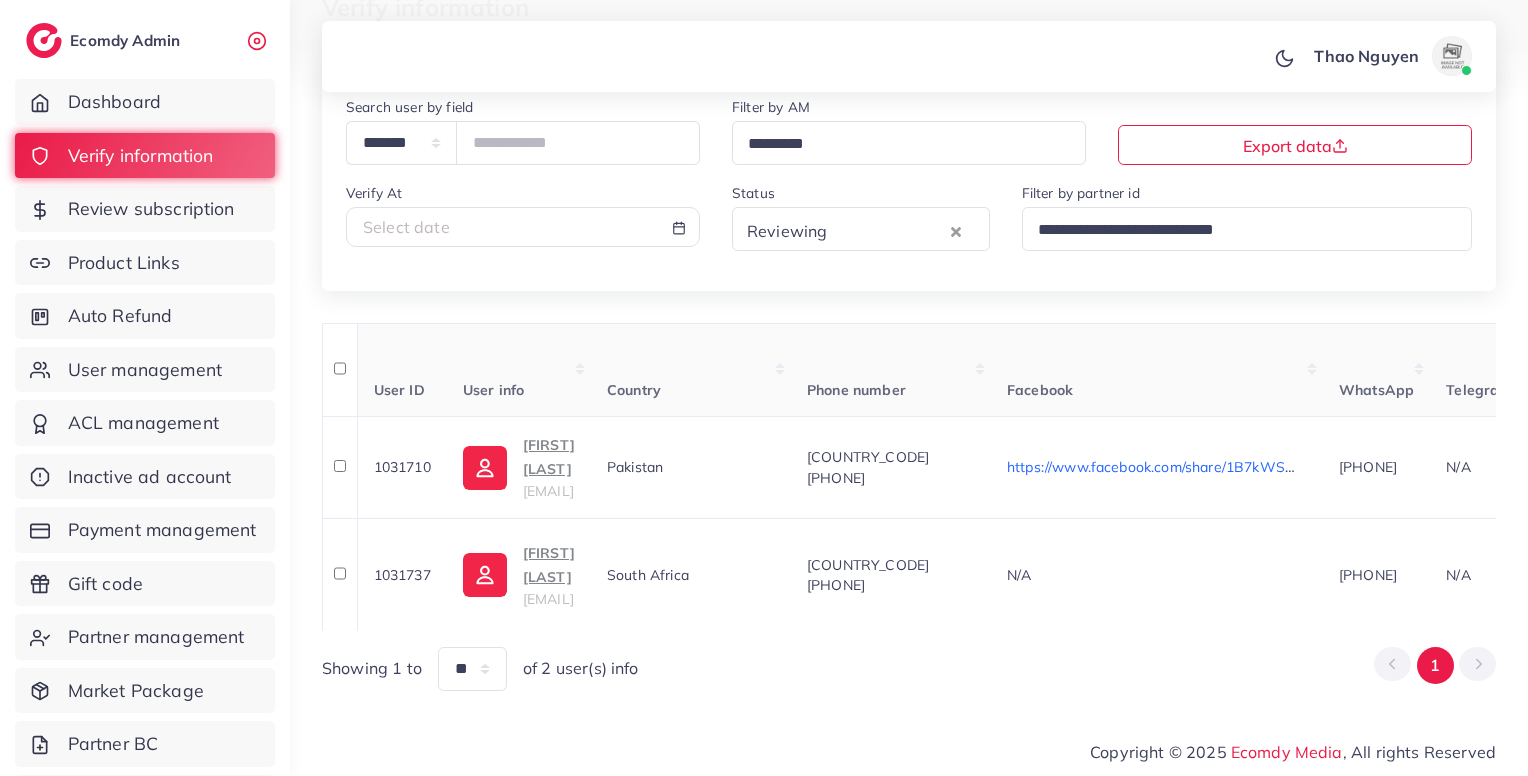 scroll, scrollTop: 110, scrollLeft: 0, axis: vertical 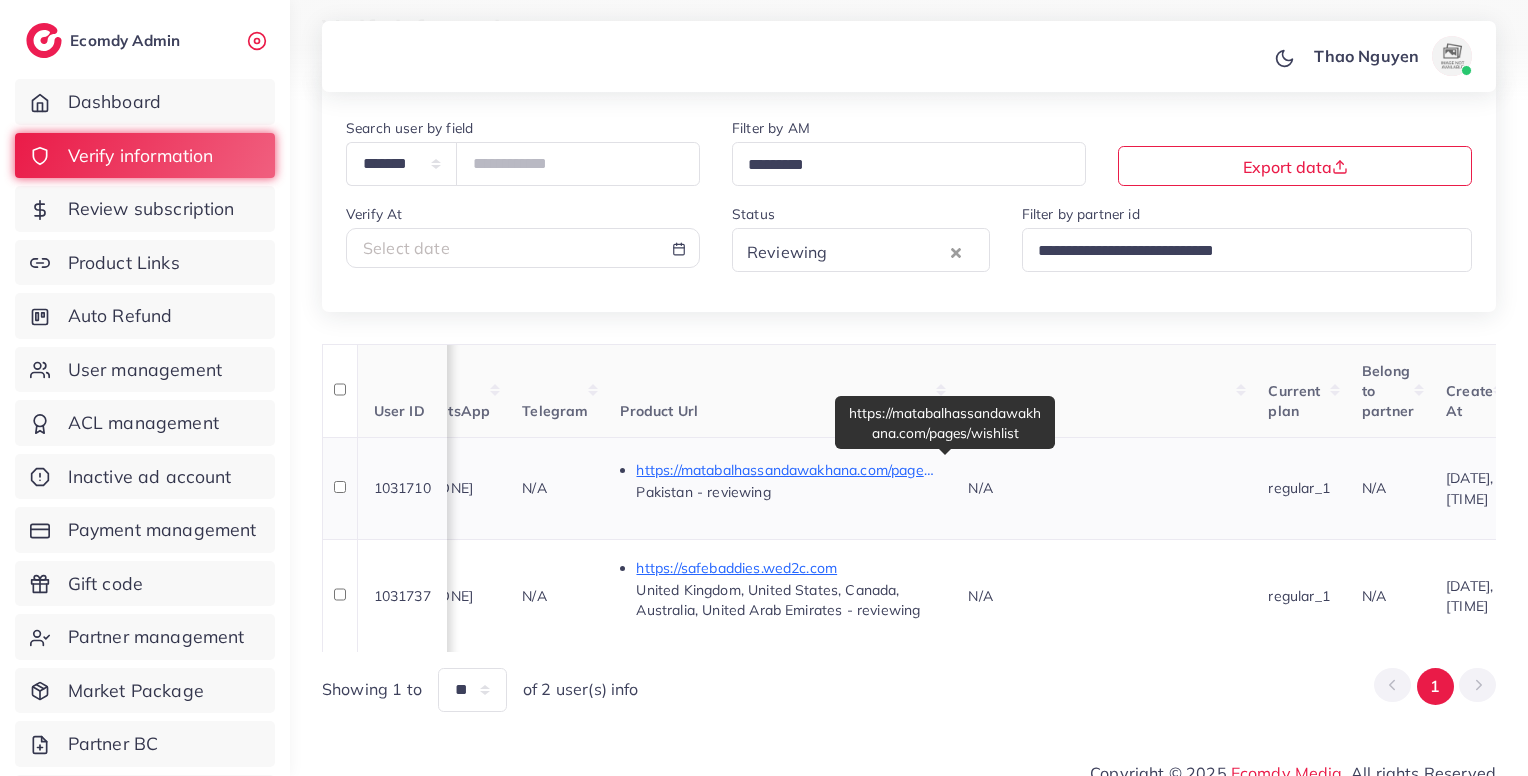 click on "https://matabalhassandawakhana.com/pages/wishlist" at bounding box center (786, 470) 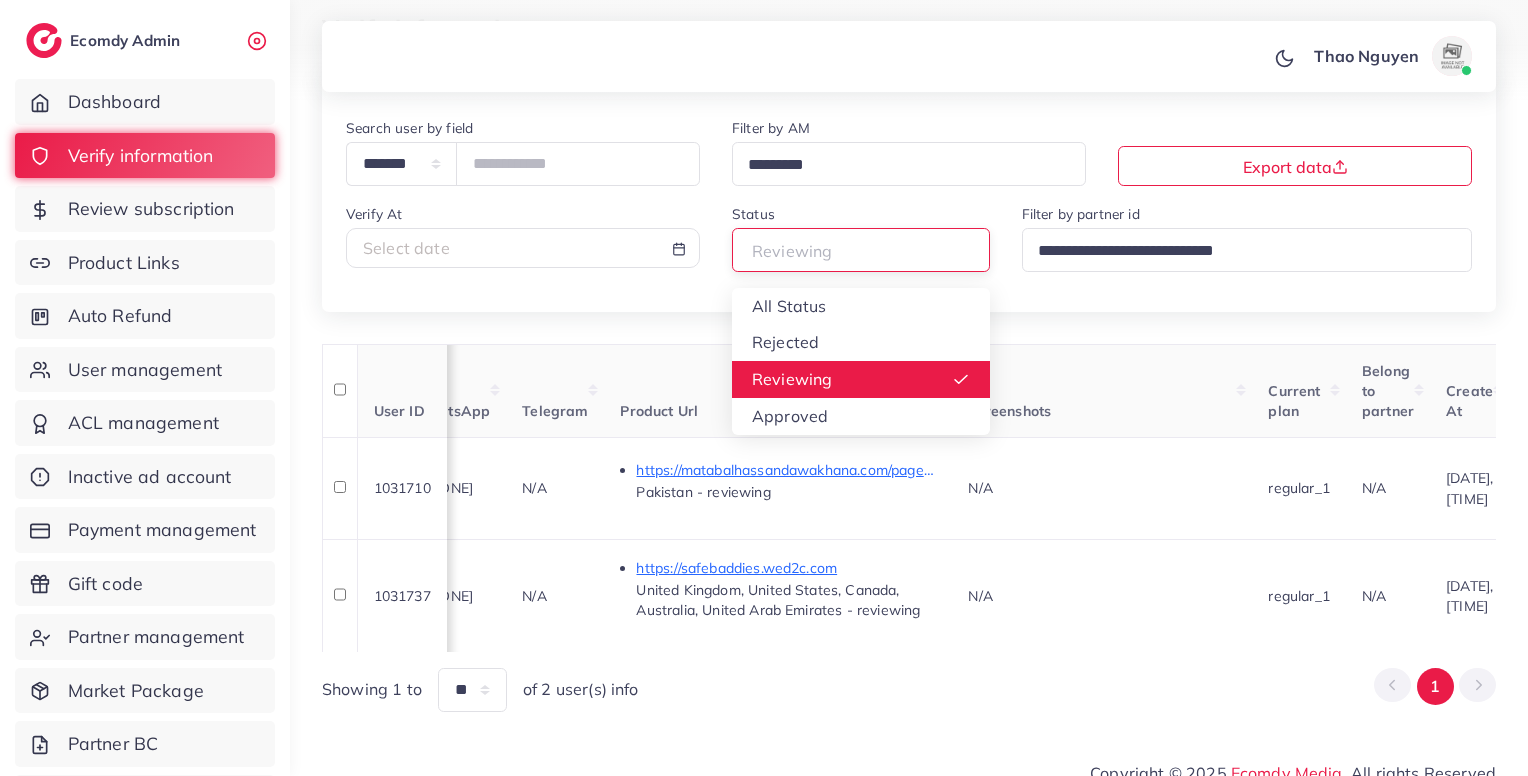 click at bounding box center [852, 251] 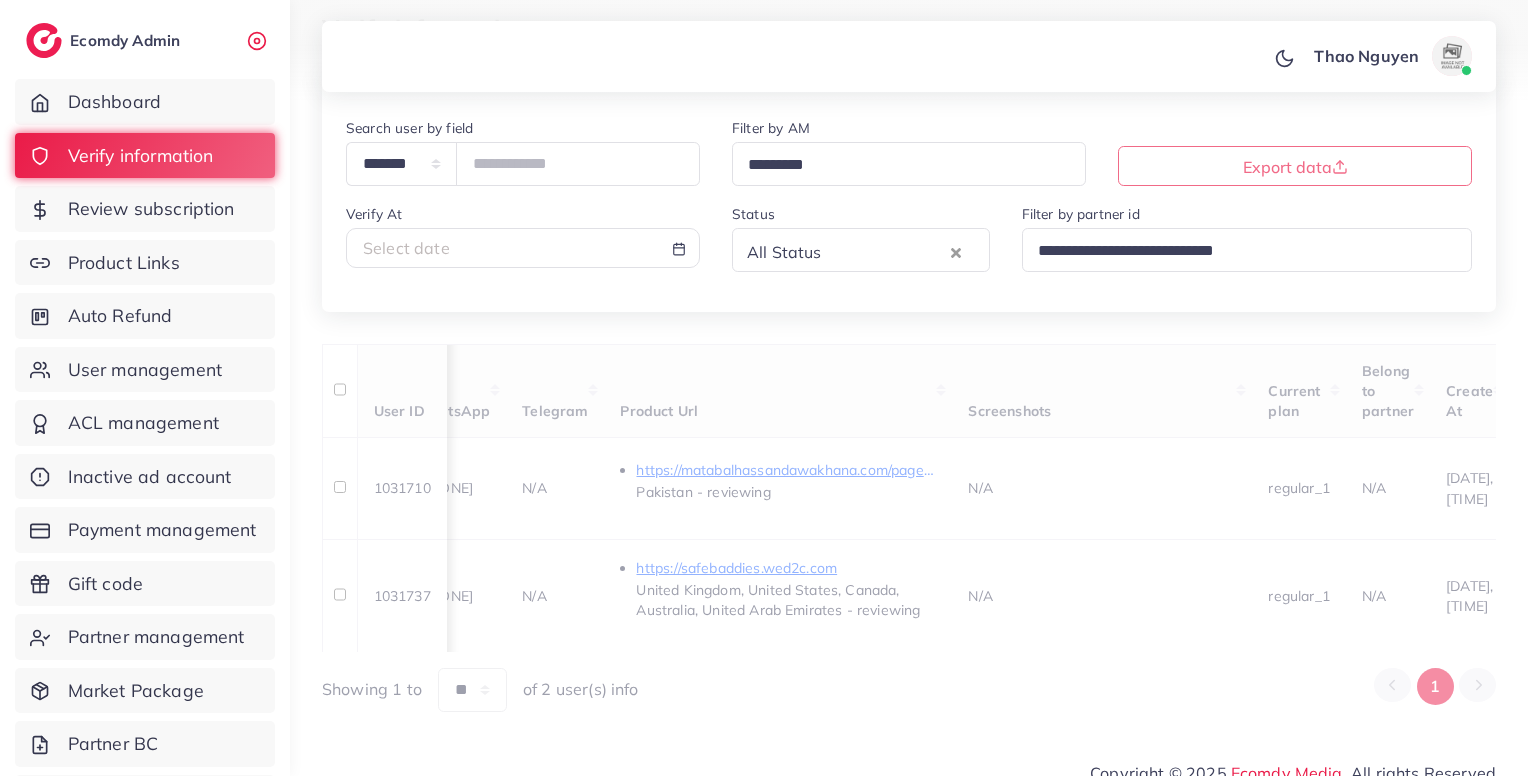 scroll, scrollTop: 0, scrollLeft: 0, axis: both 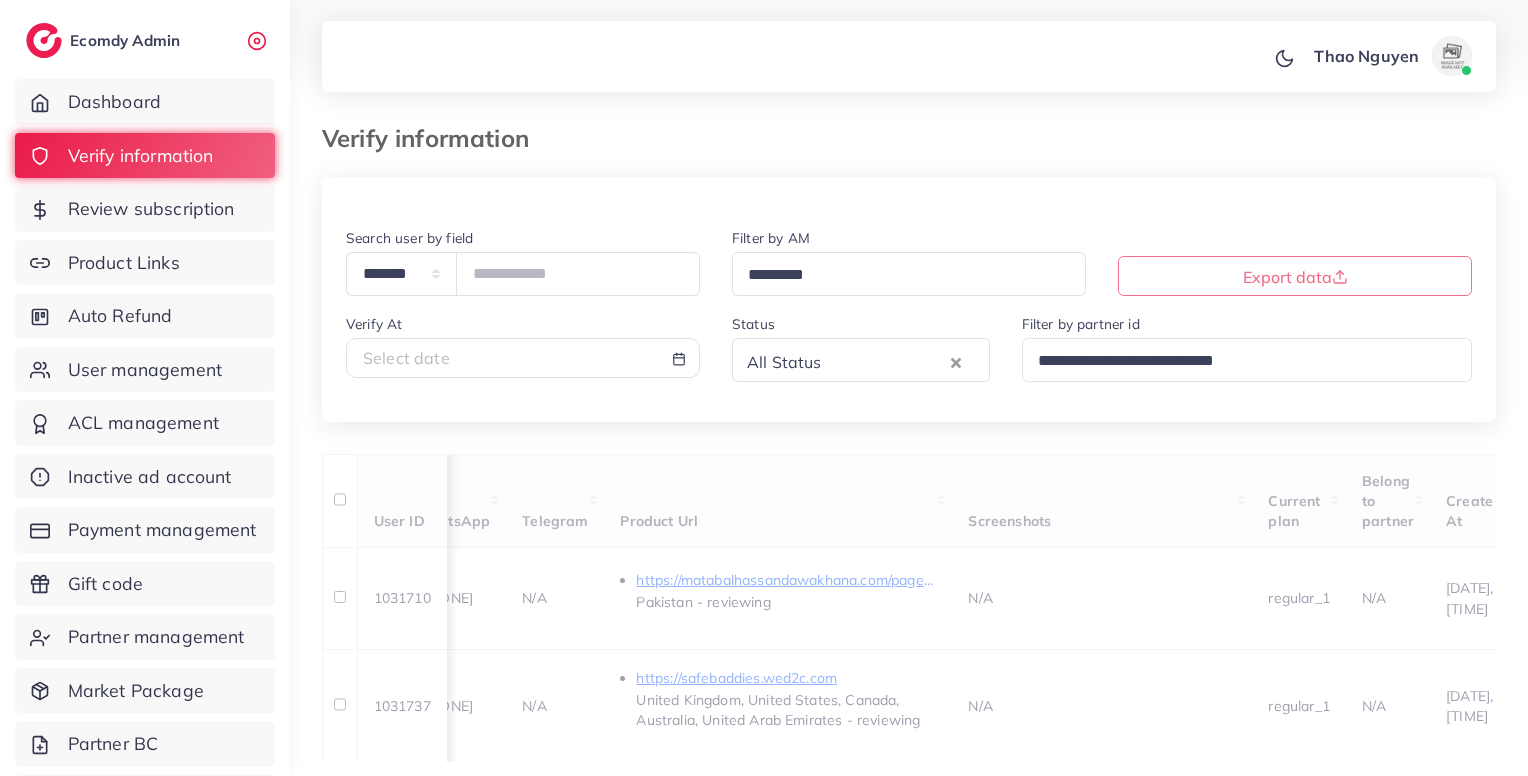 click on "**********" at bounding box center [909, 324] 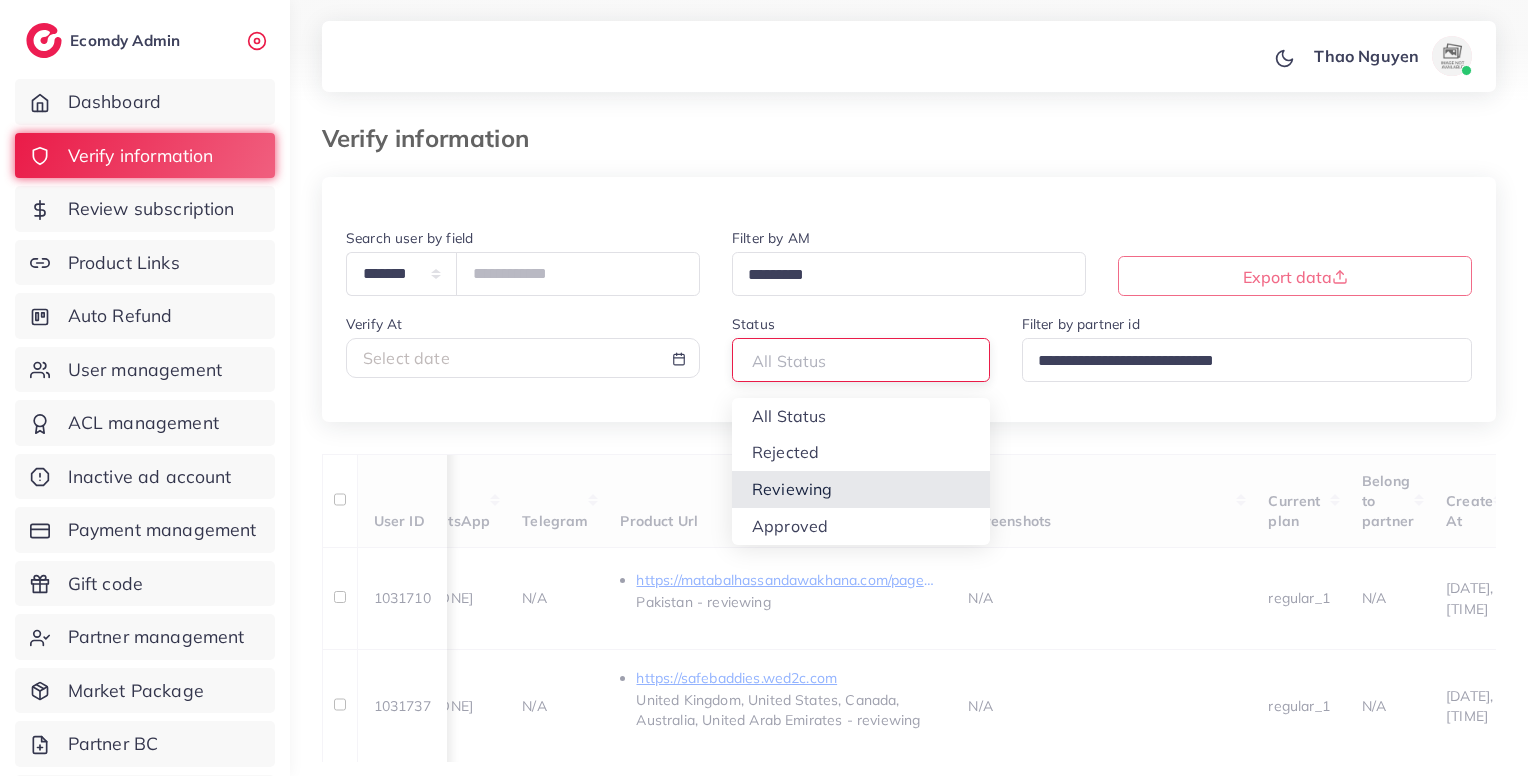 click on "**********" at bounding box center (909, 499) 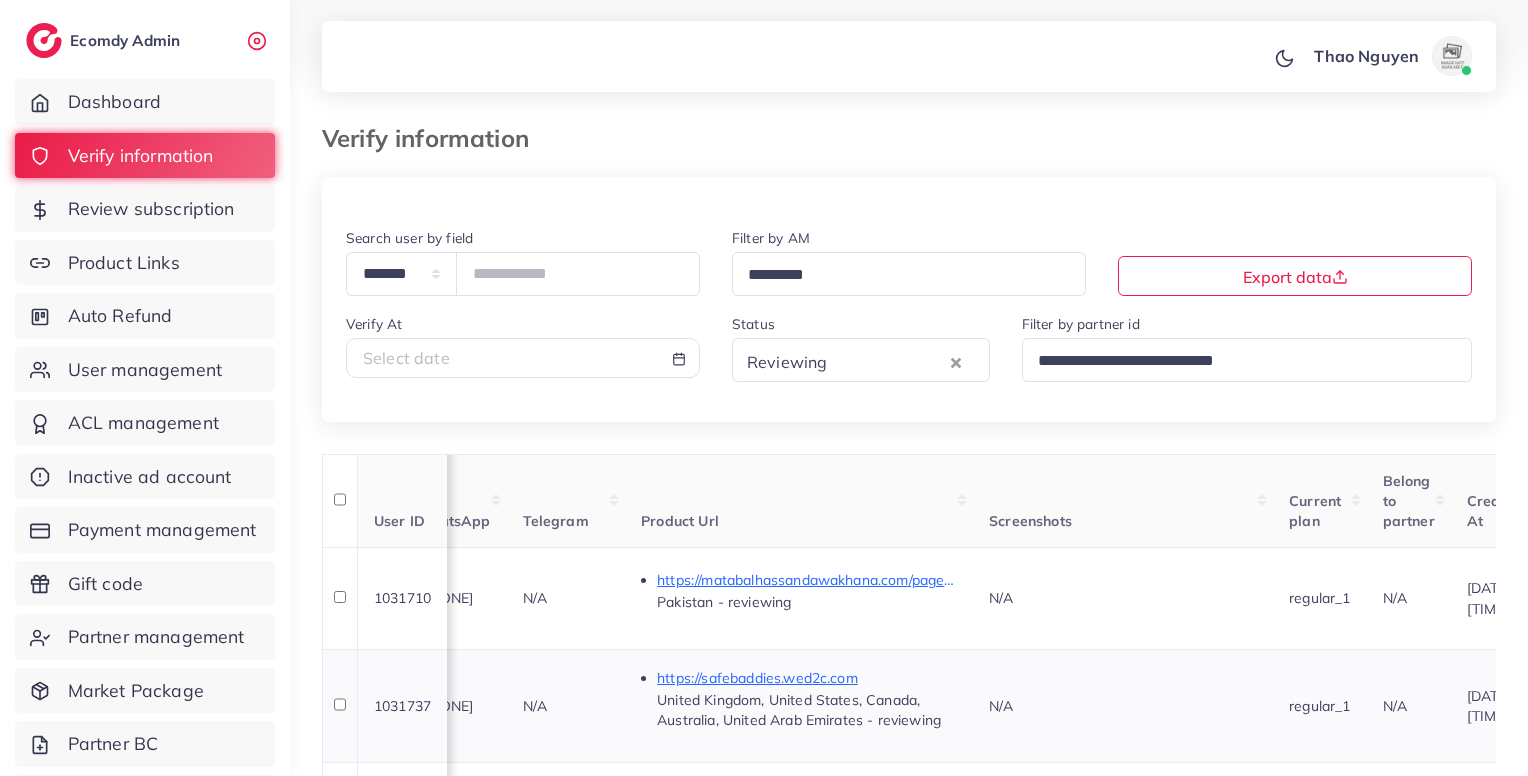 scroll, scrollTop: 0, scrollLeft: 1724, axis: horizontal 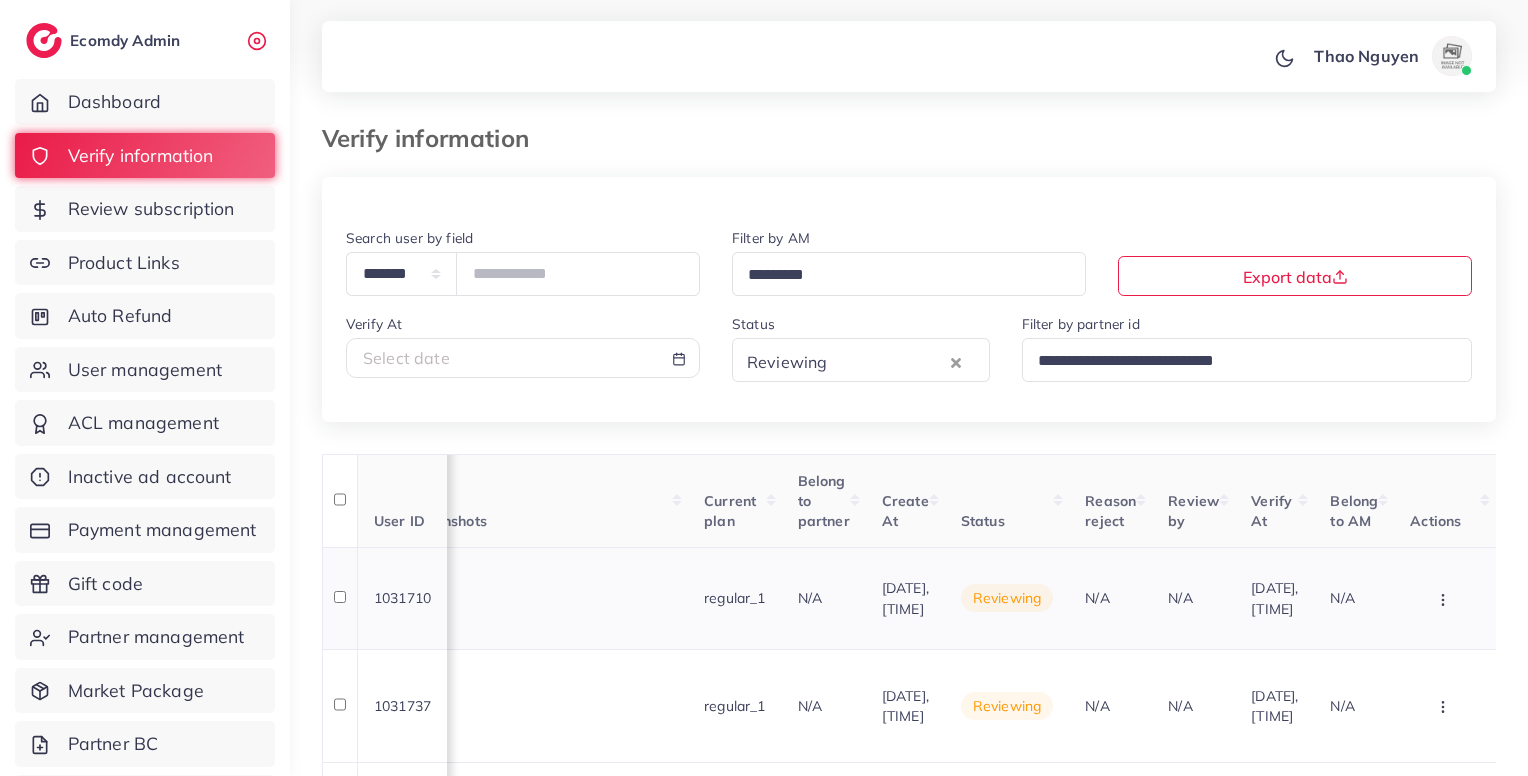 click at bounding box center [1445, 598] 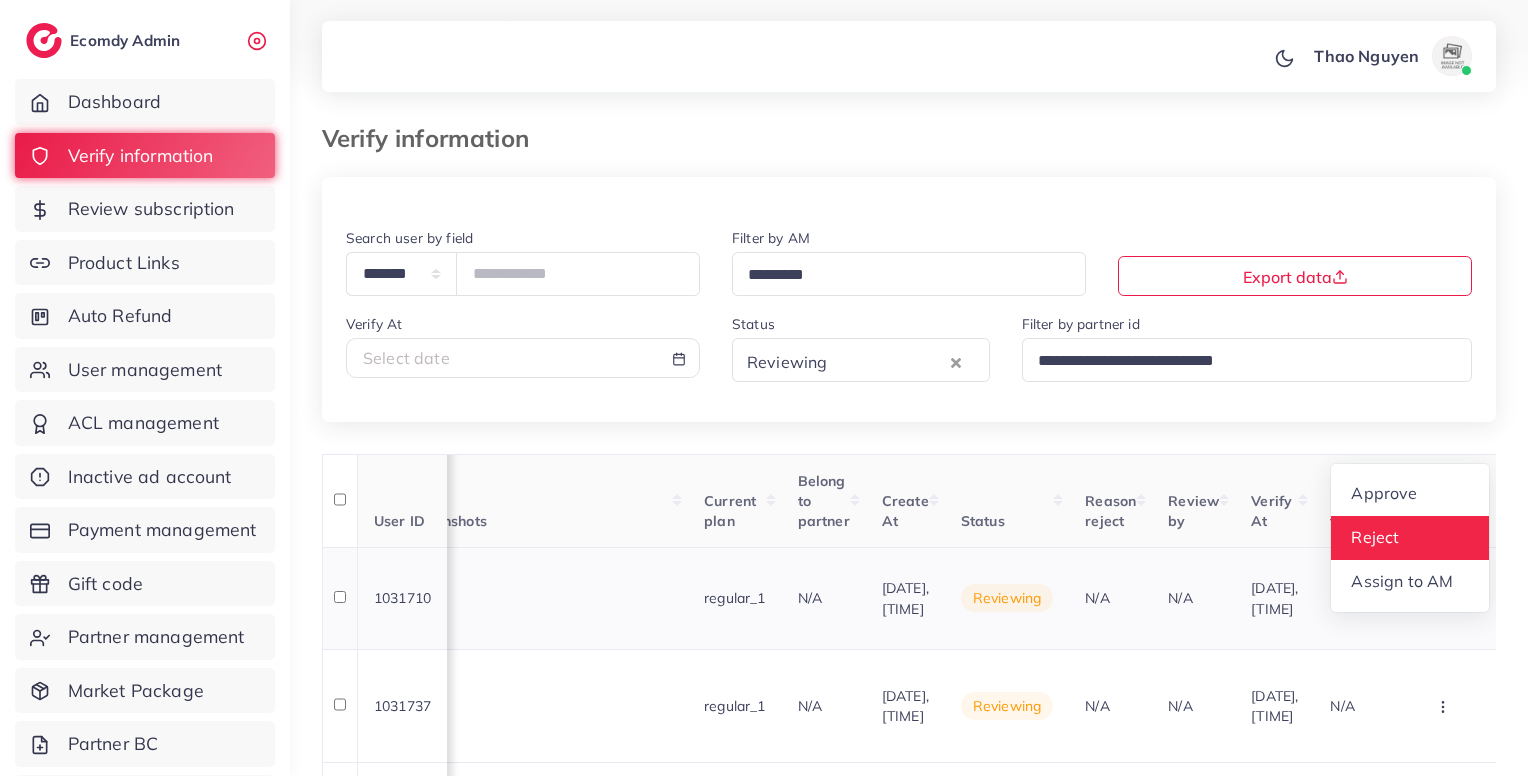 click on "Reject" at bounding box center (1376, 537) 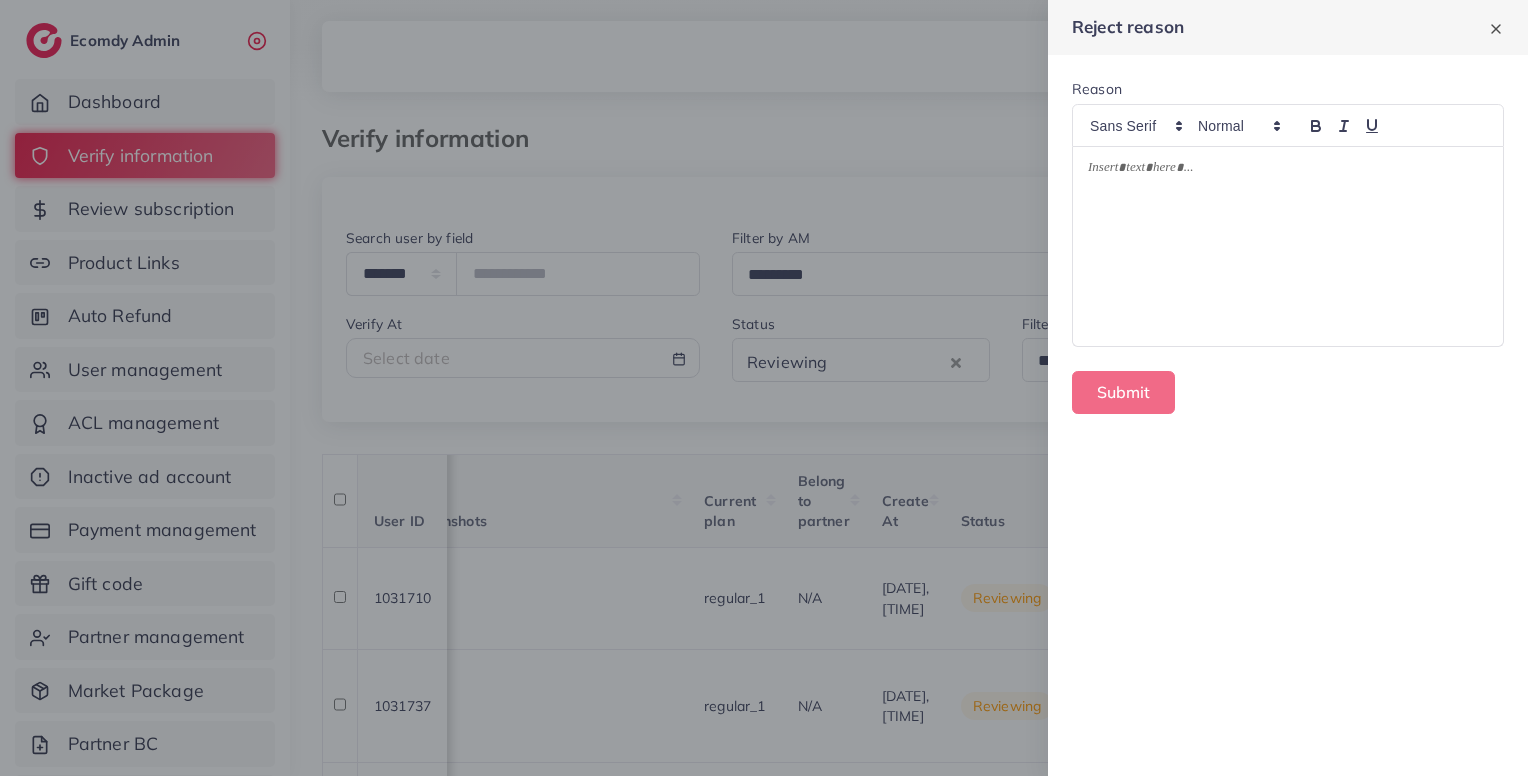 click at bounding box center (764, 388) 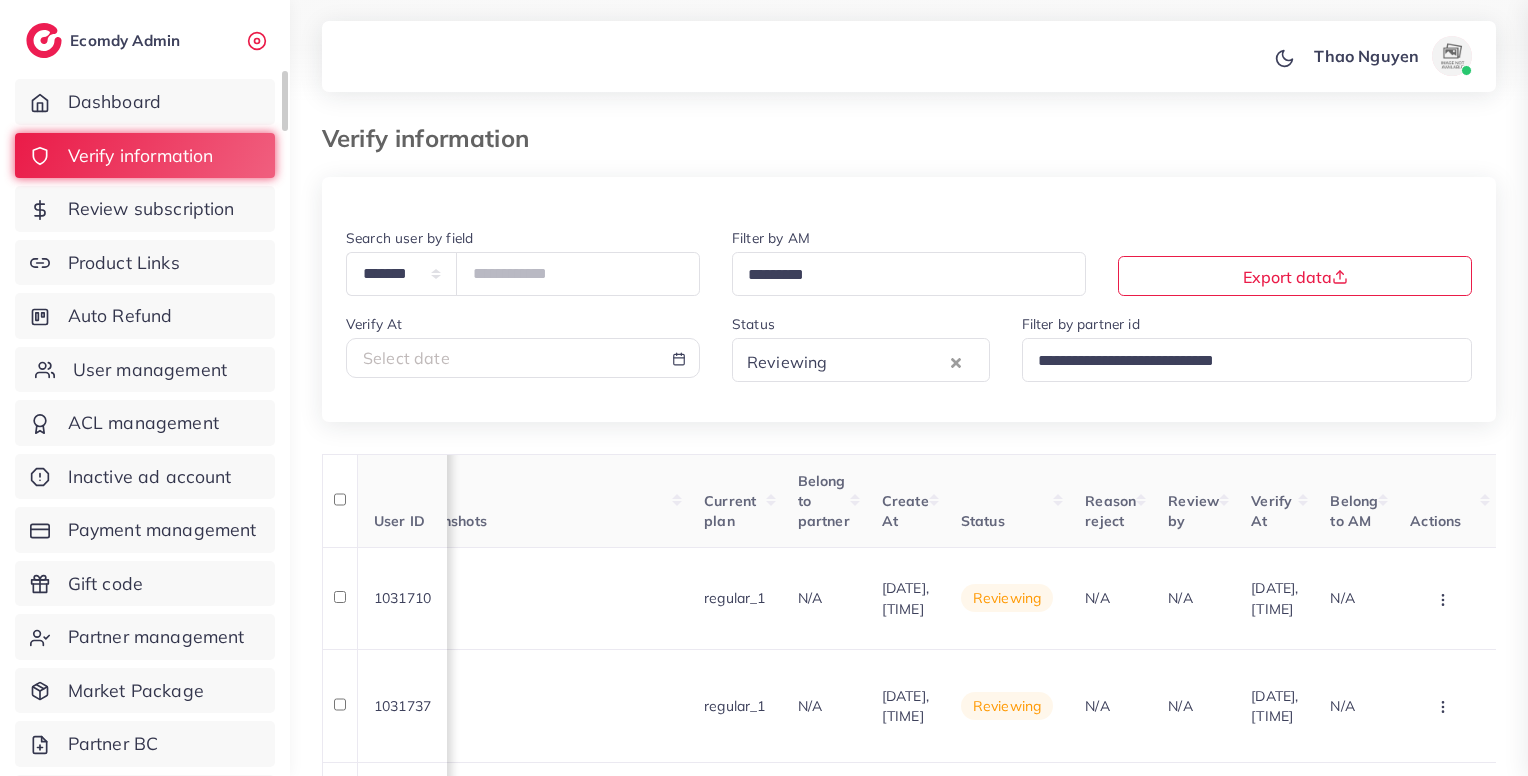 click on "User management" at bounding box center (150, 370) 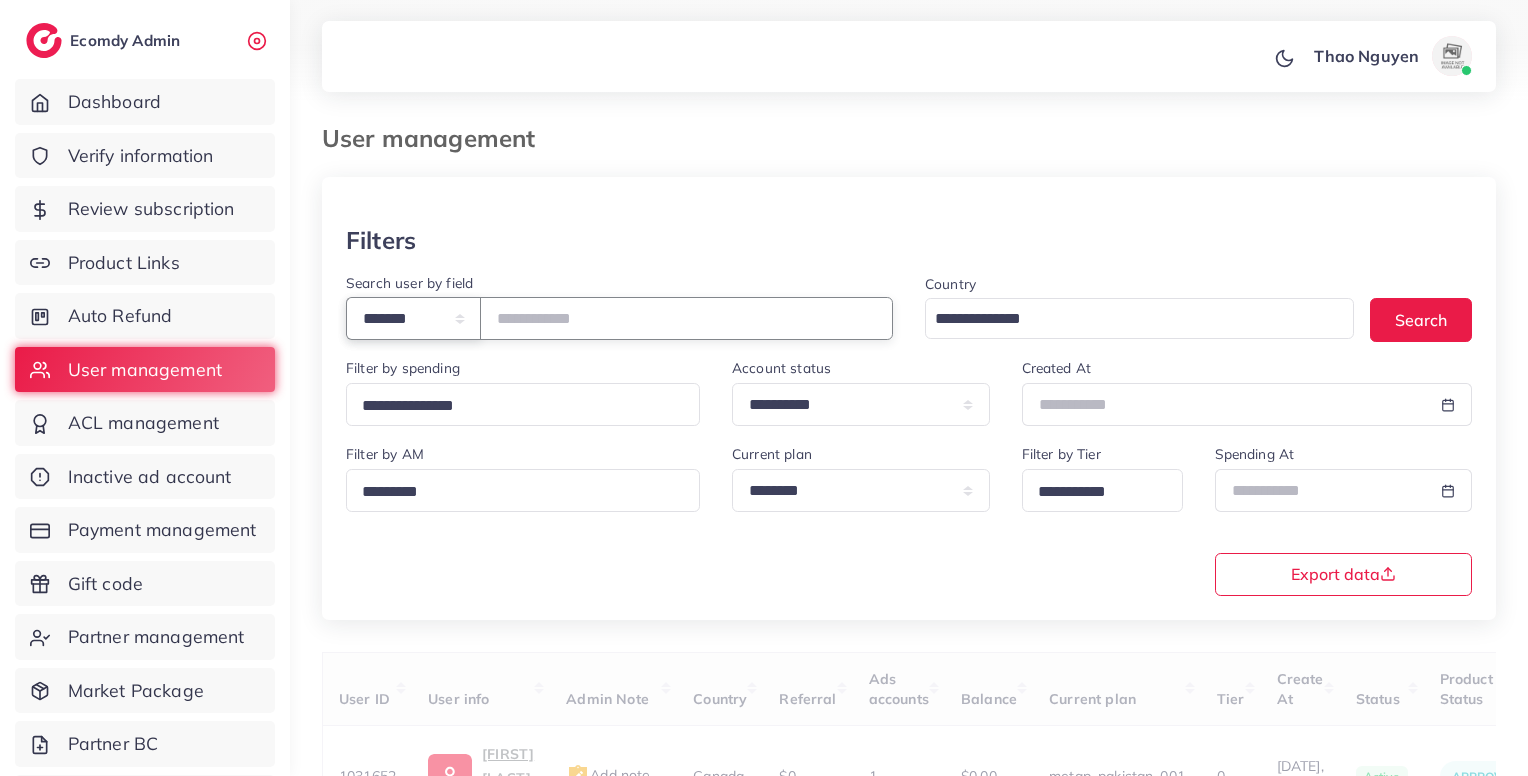 click on "**********" at bounding box center (413, 318) 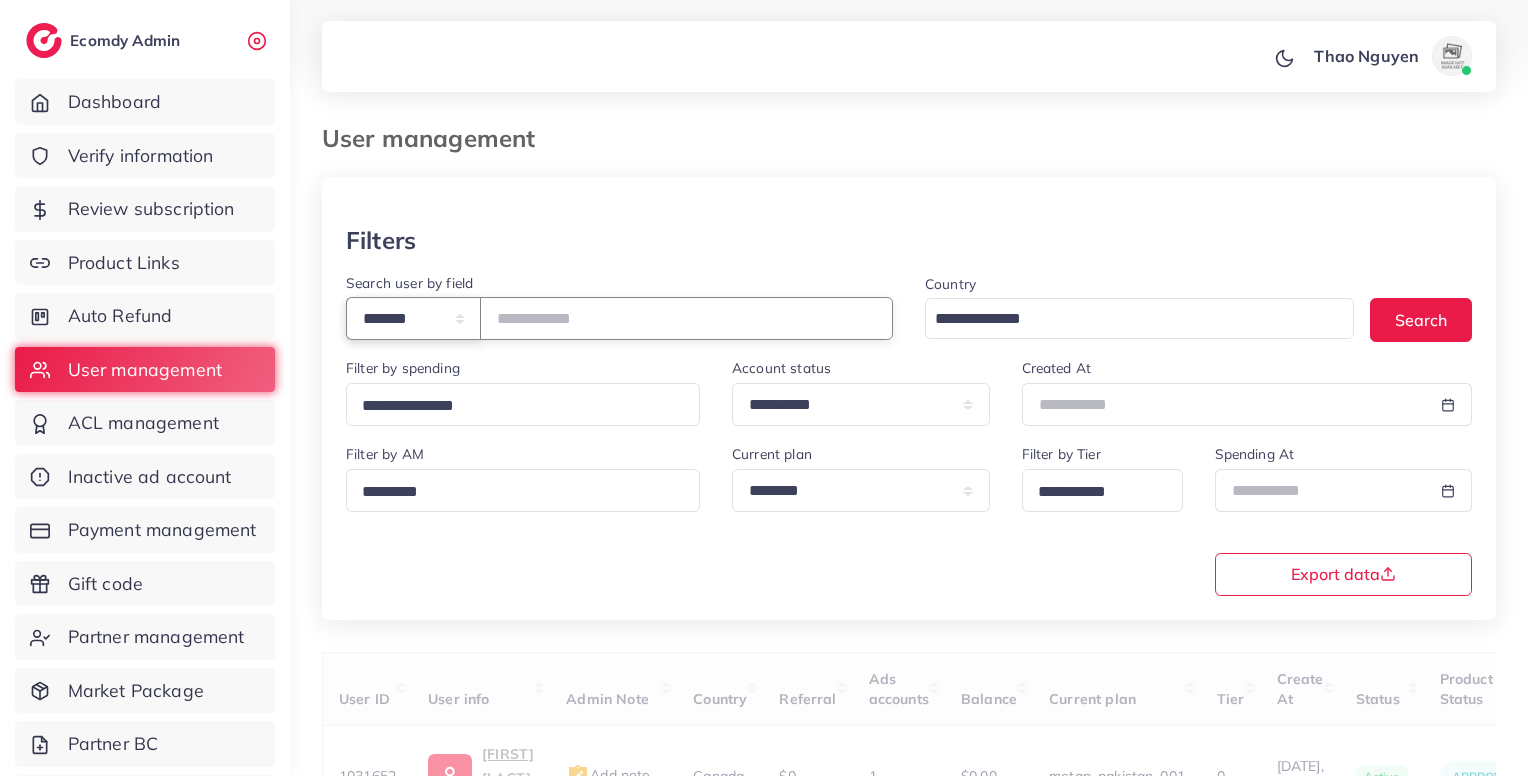 select on "*****" 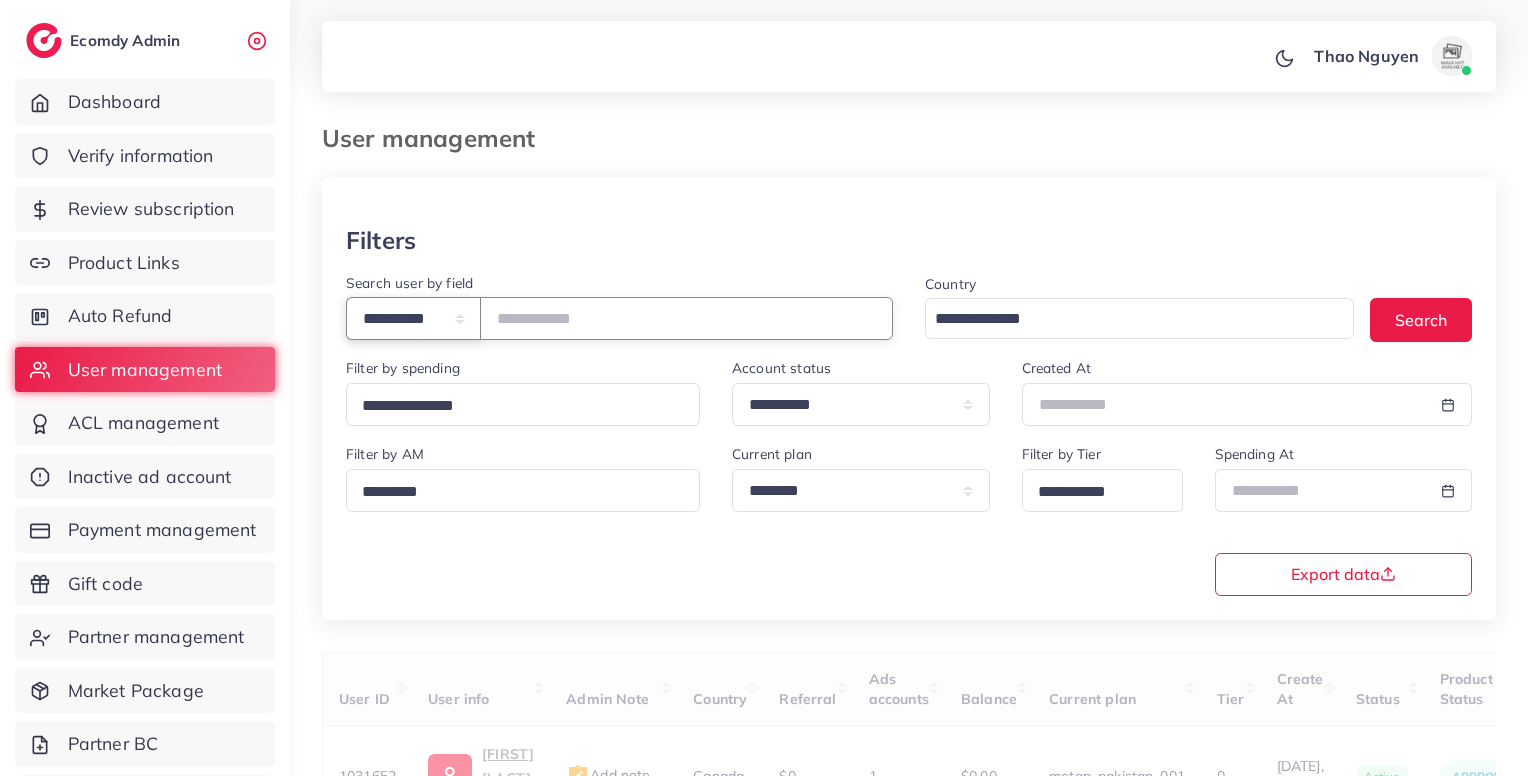 click on "**********" at bounding box center (413, 318) 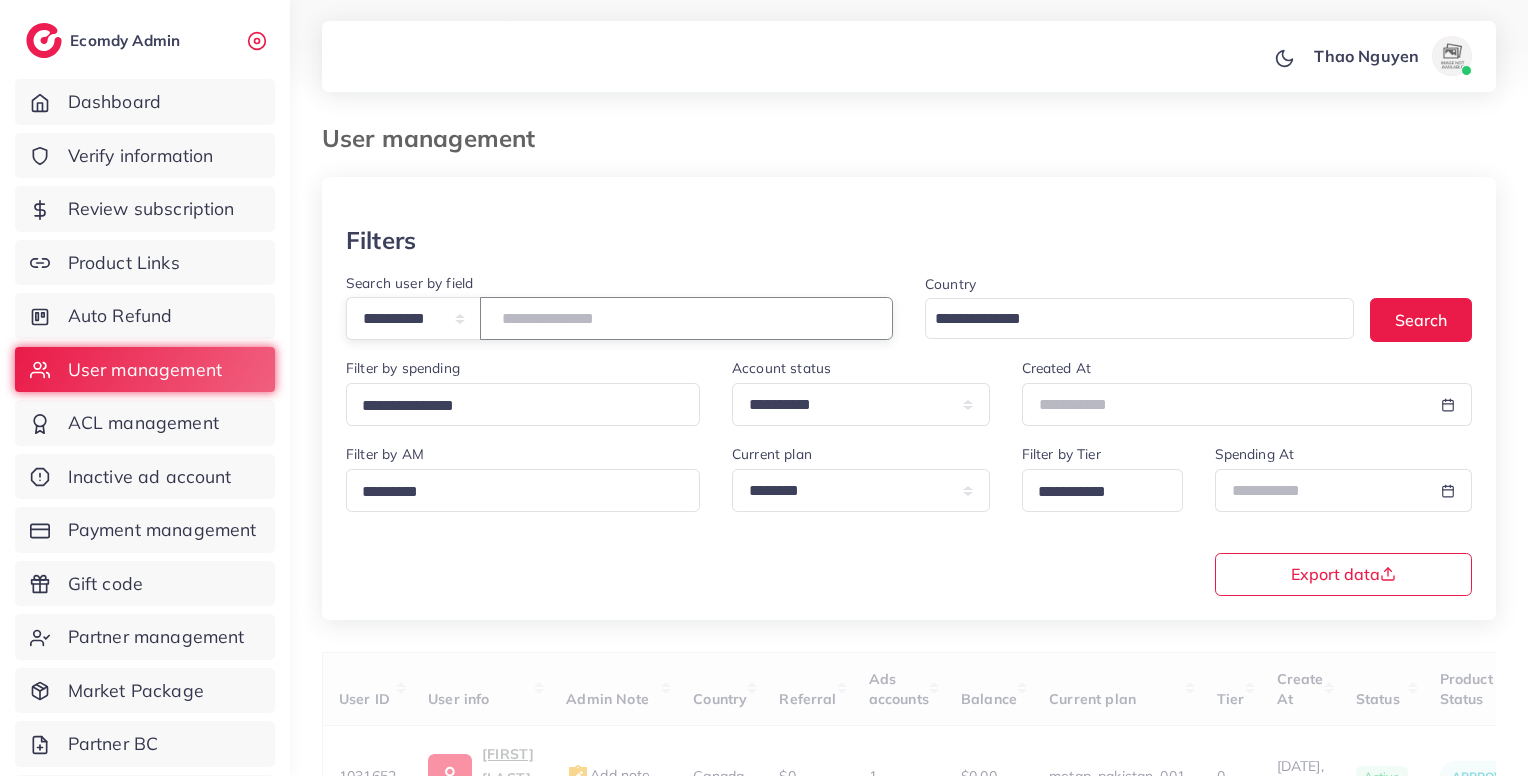 click at bounding box center [686, 318] 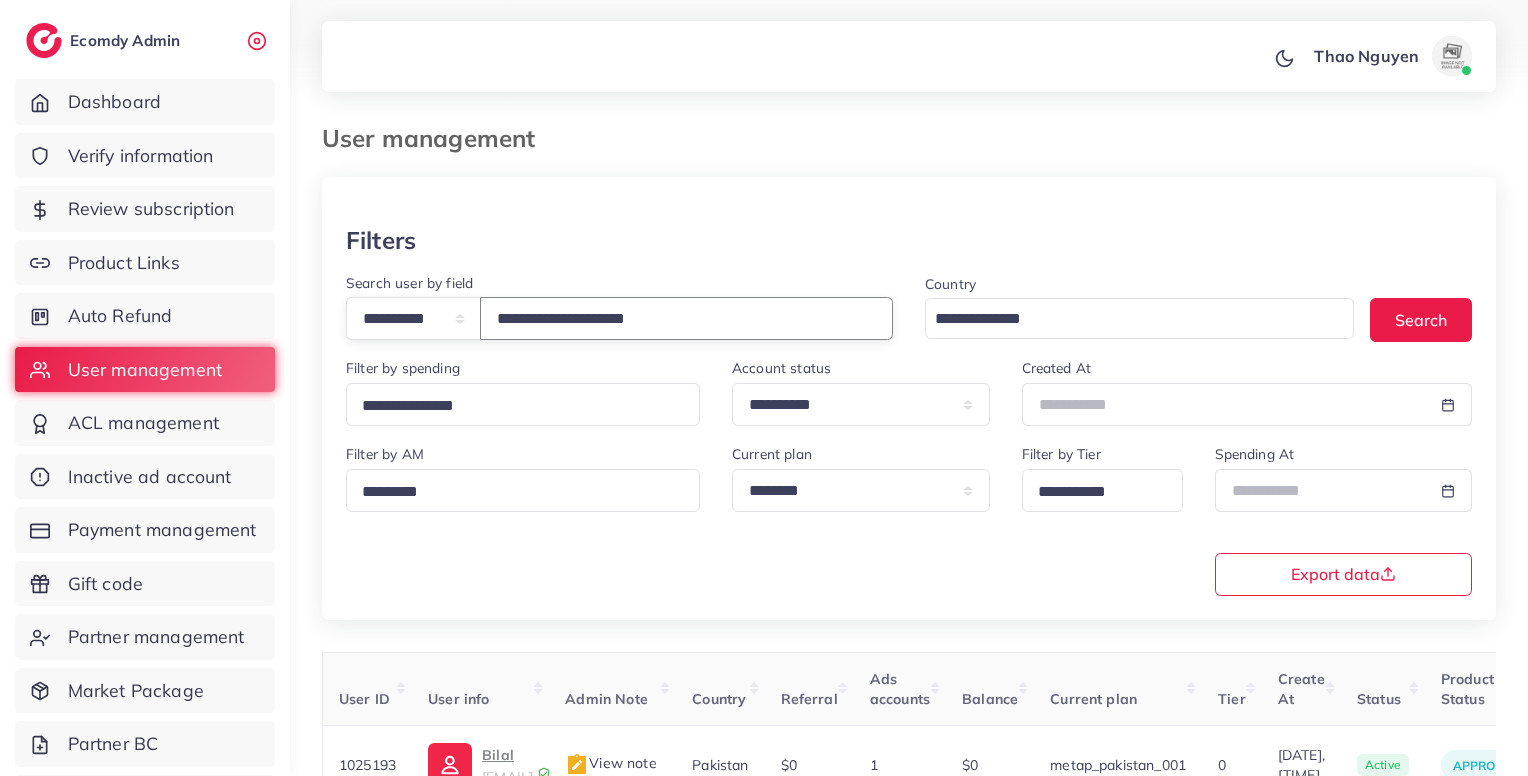 scroll, scrollTop: 183, scrollLeft: 0, axis: vertical 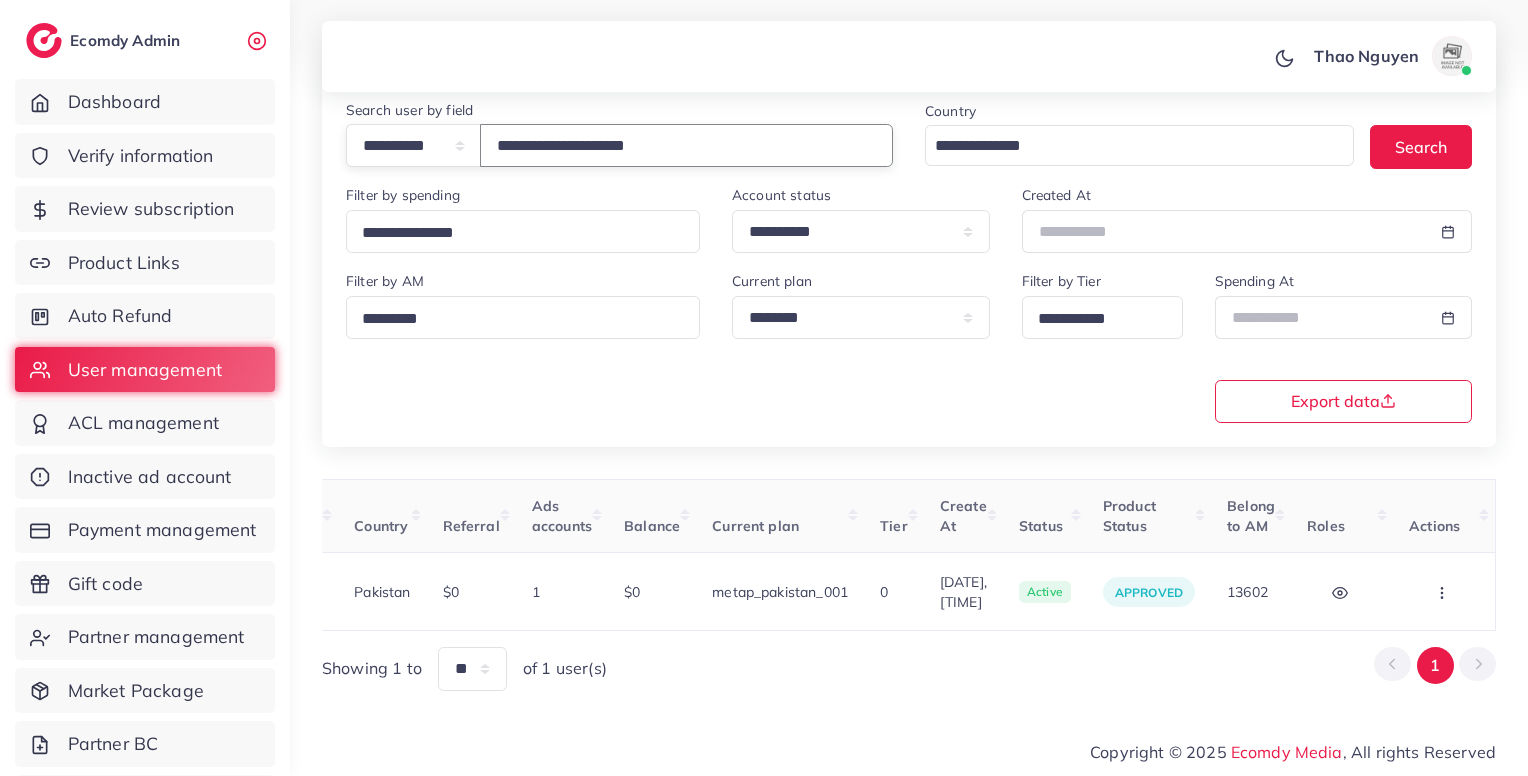 type on "**********" 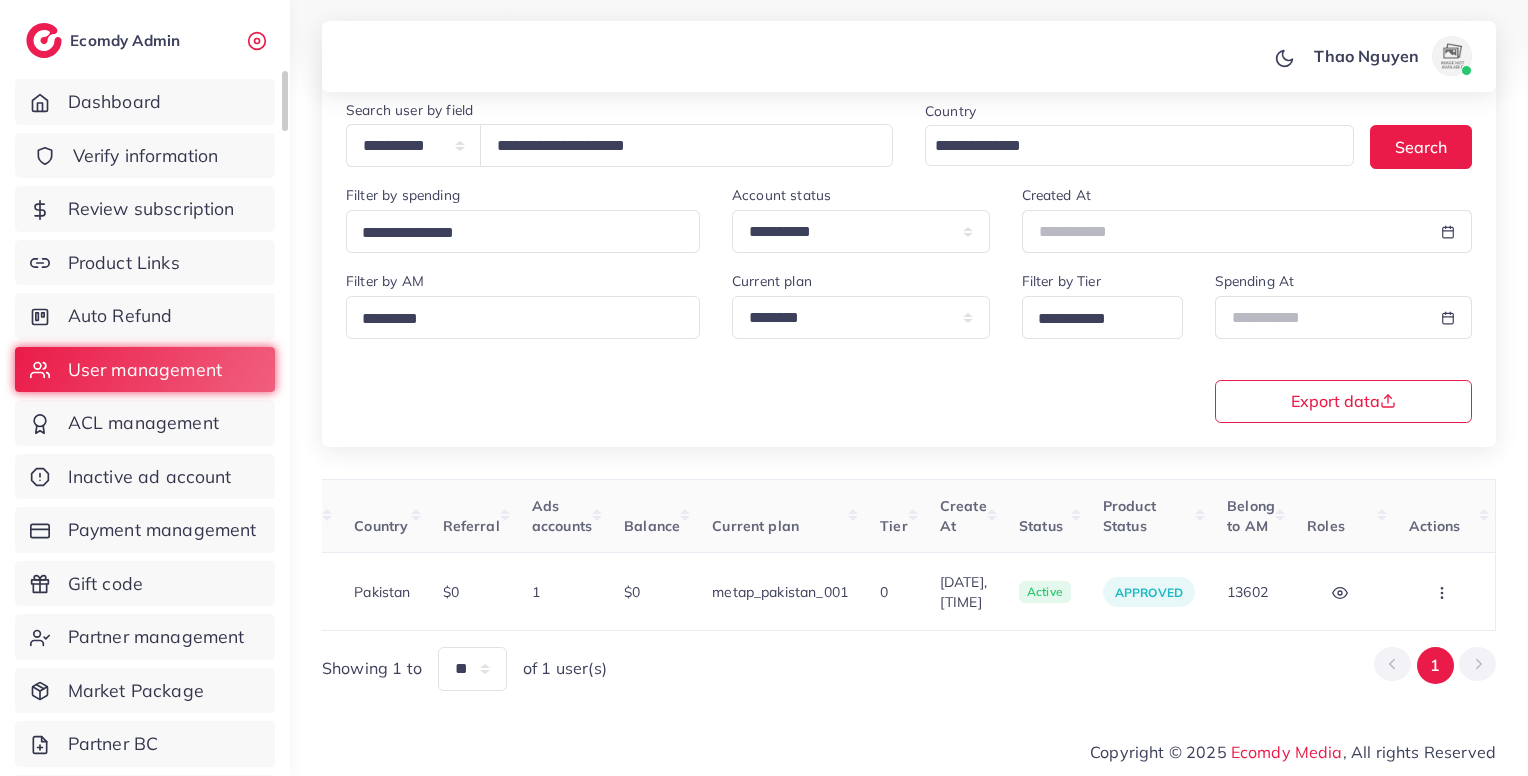 click on "Verify information" at bounding box center [146, 156] 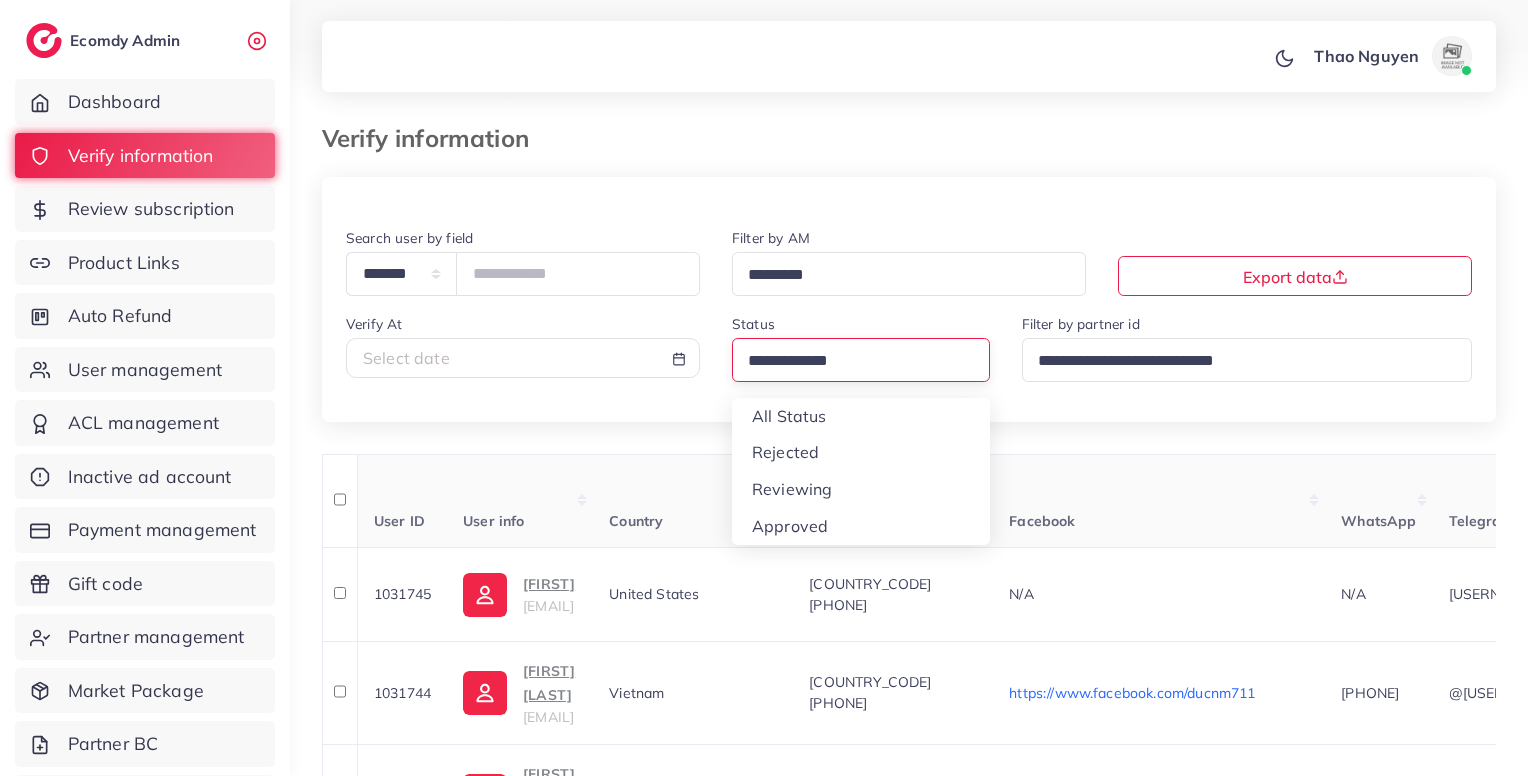 click at bounding box center [852, 361] 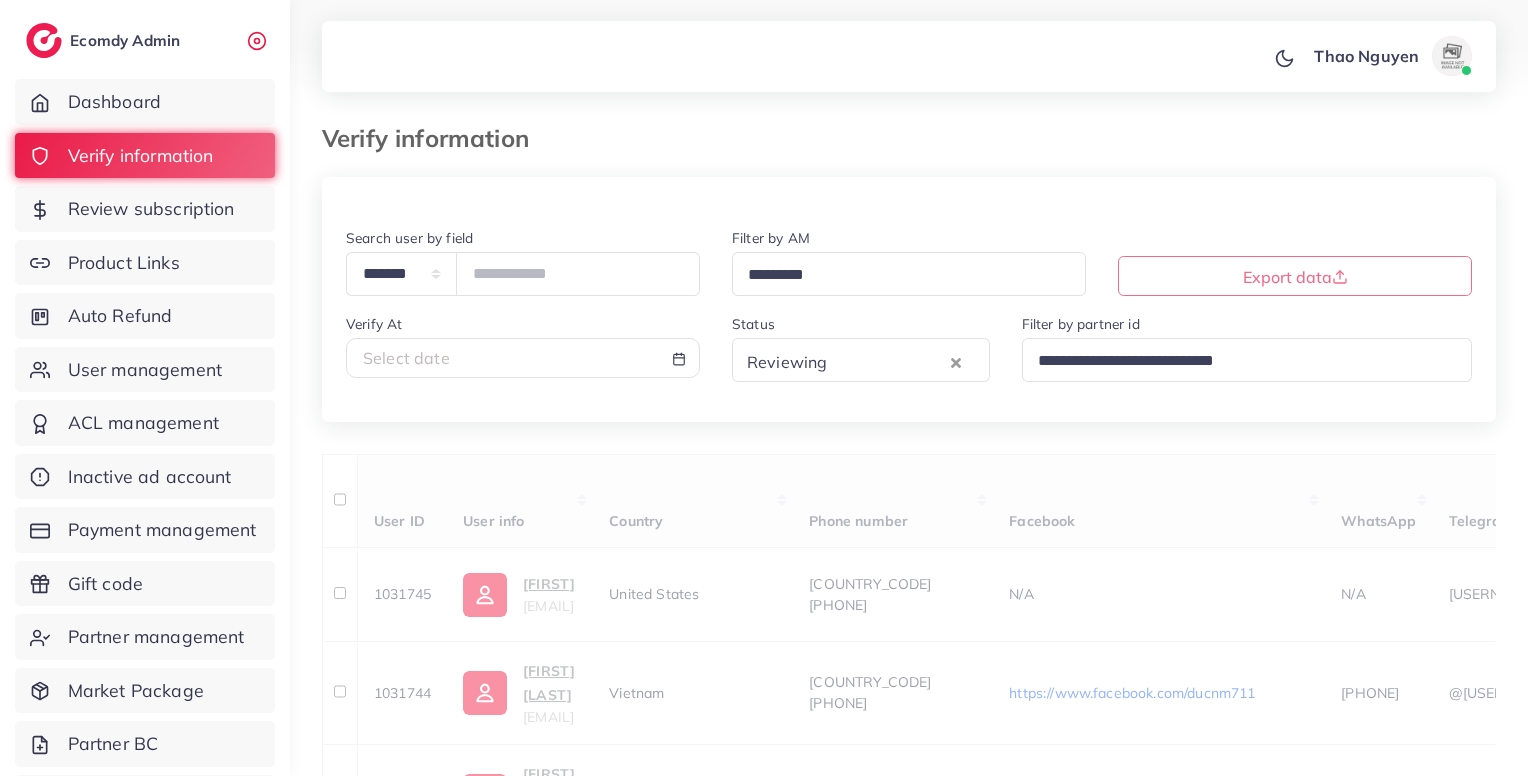 click on "**********" at bounding box center [909, 1177] 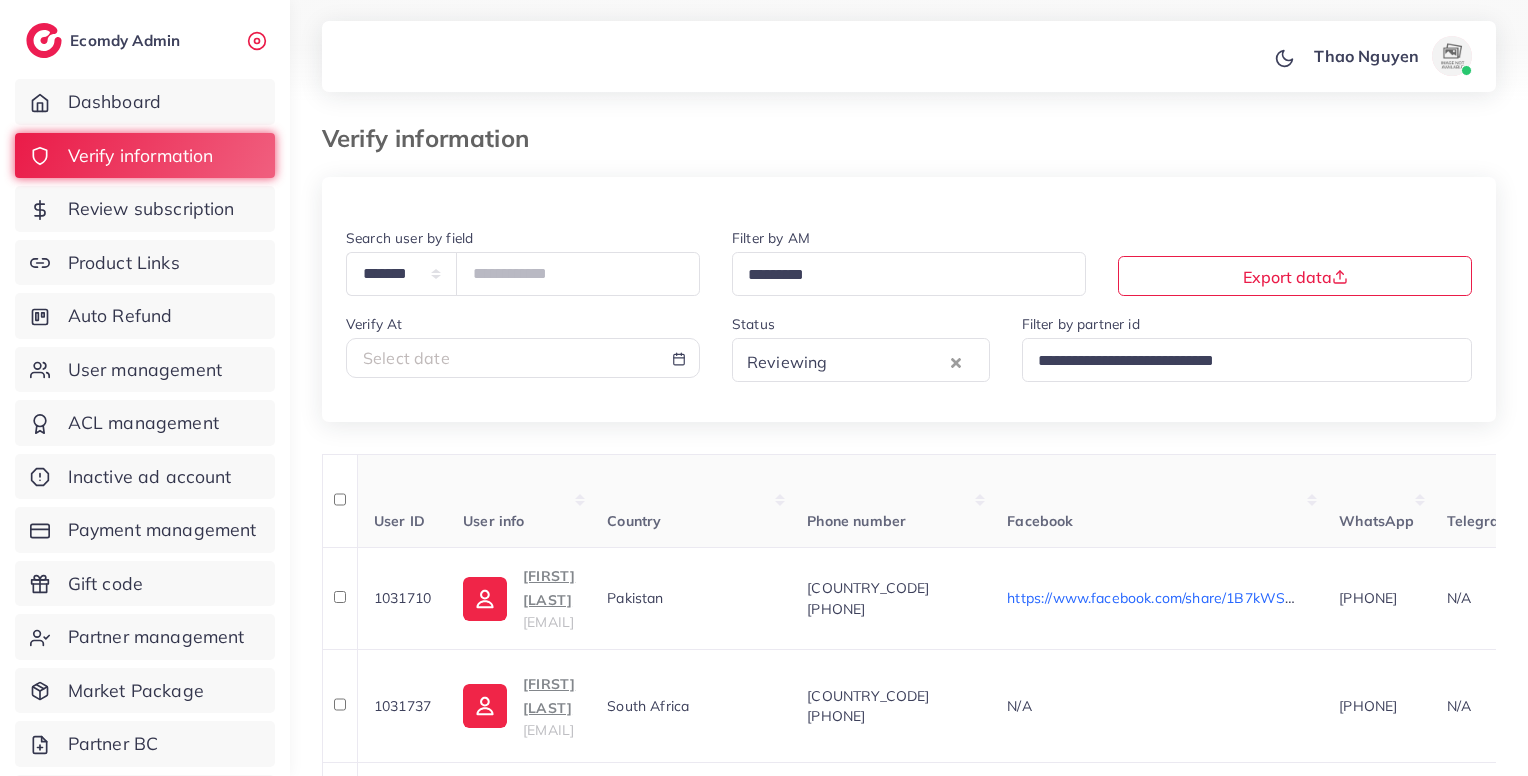 scroll, scrollTop: 224, scrollLeft: 0, axis: vertical 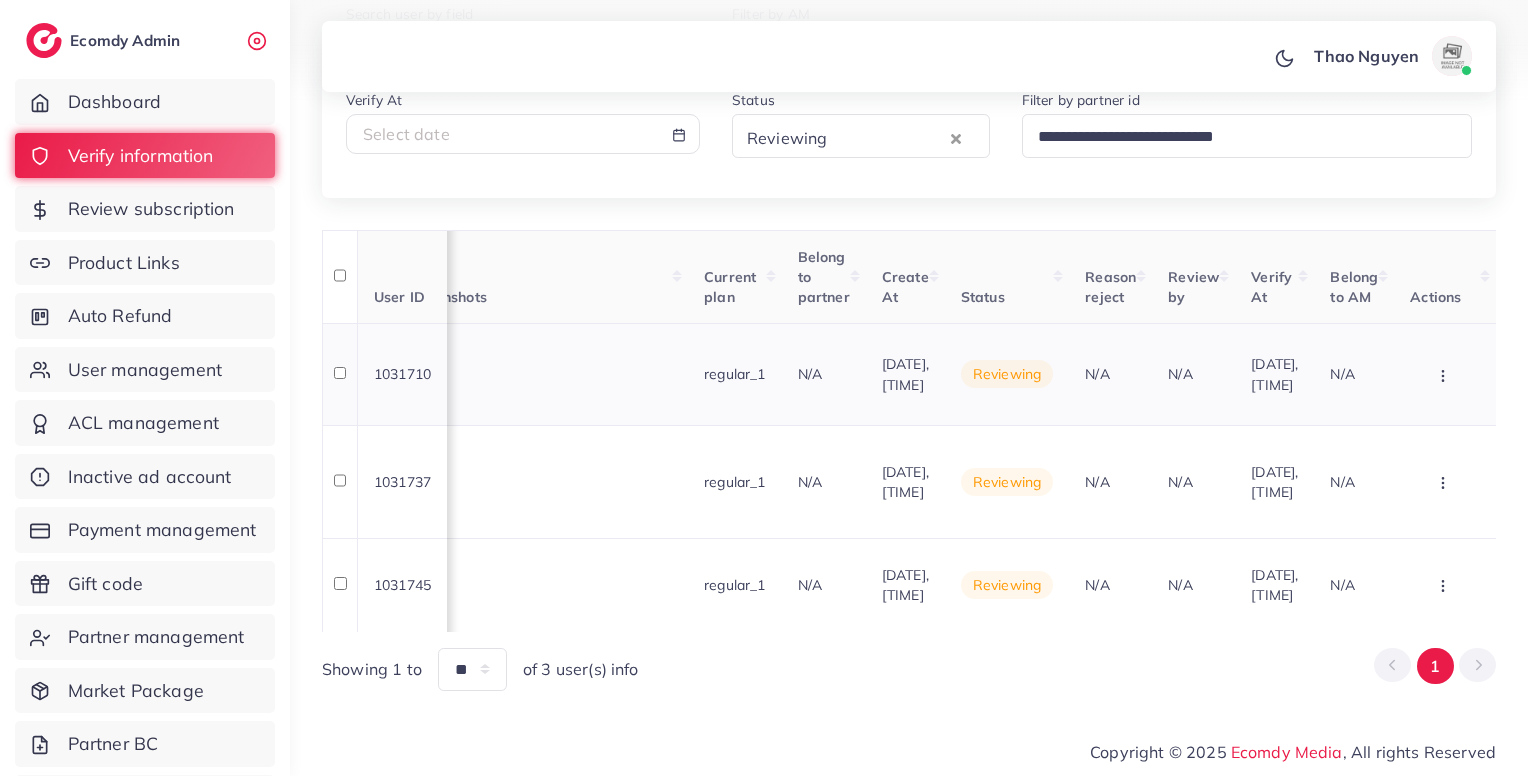 click 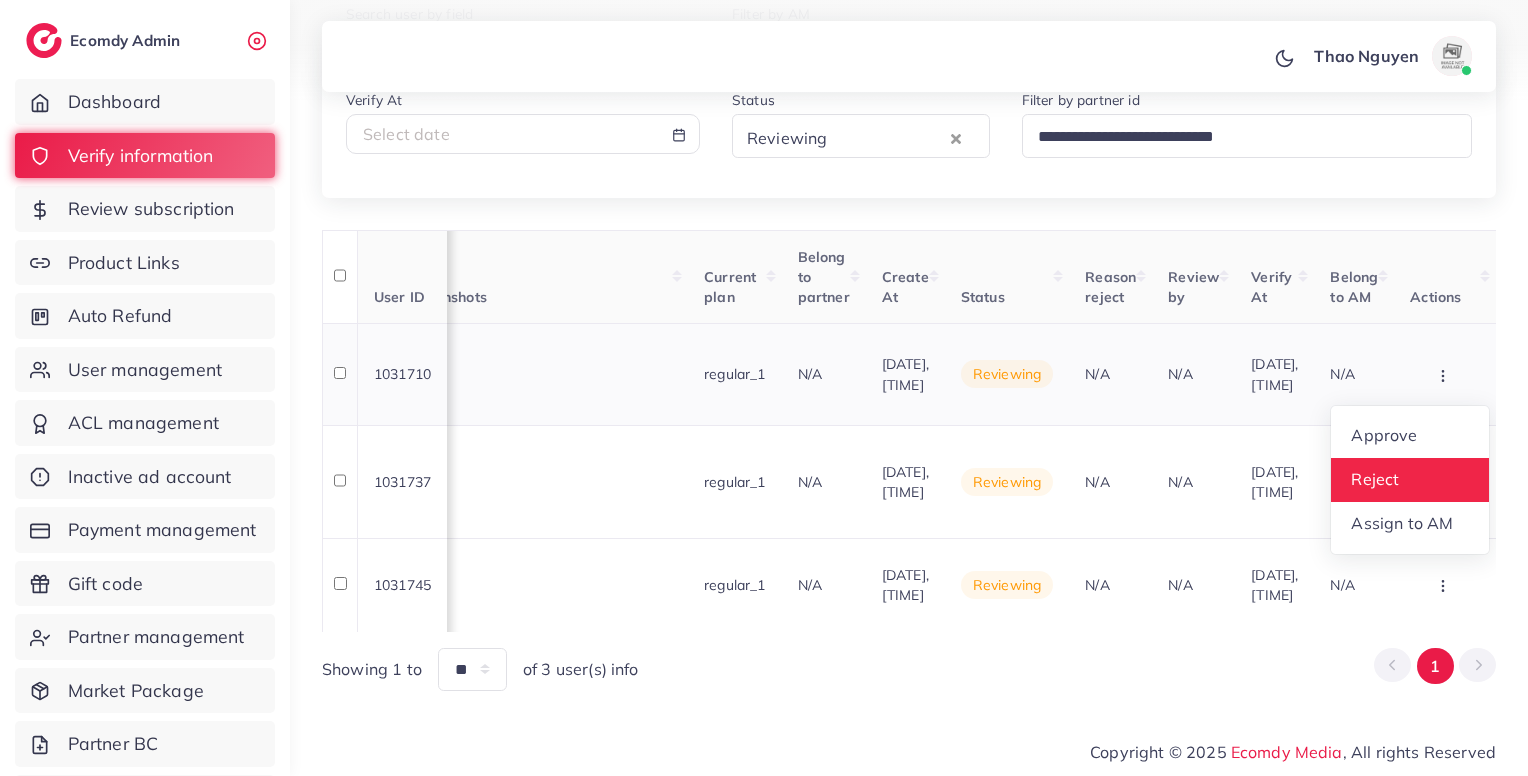 click on "Reject" at bounding box center [1410, 480] 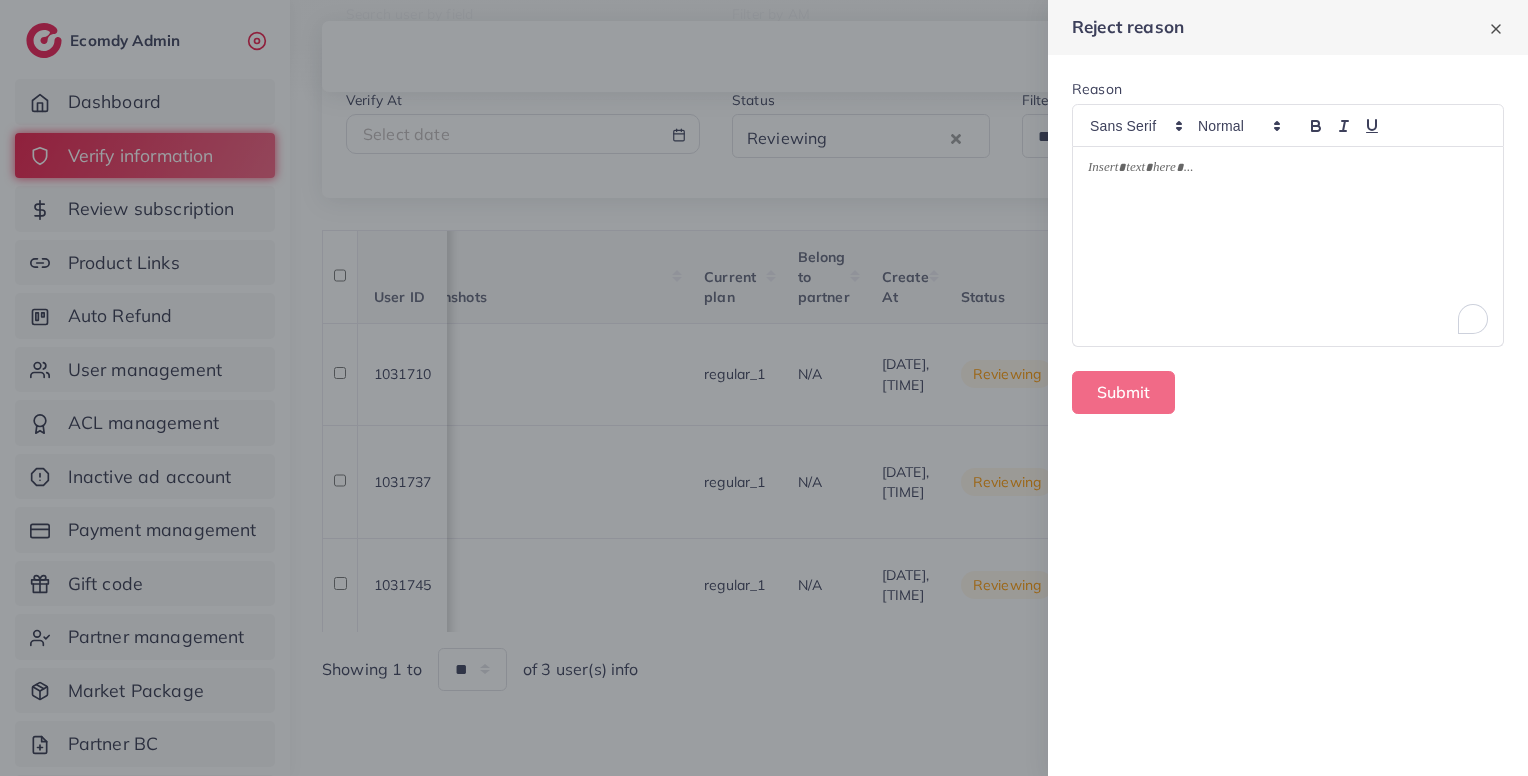 click at bounding box center (1288, 246) 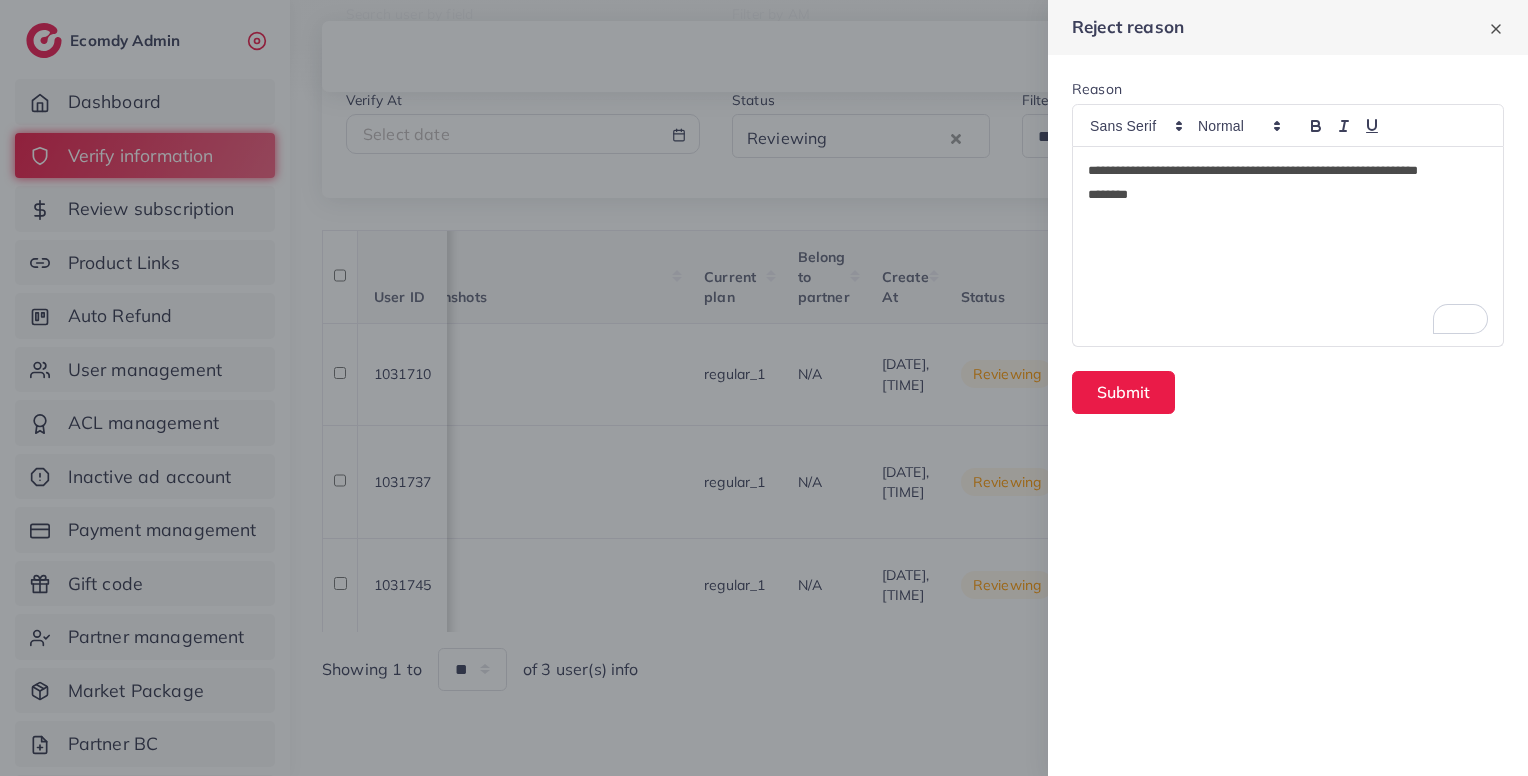 click on "**********" at bounding box center [1288, 171] 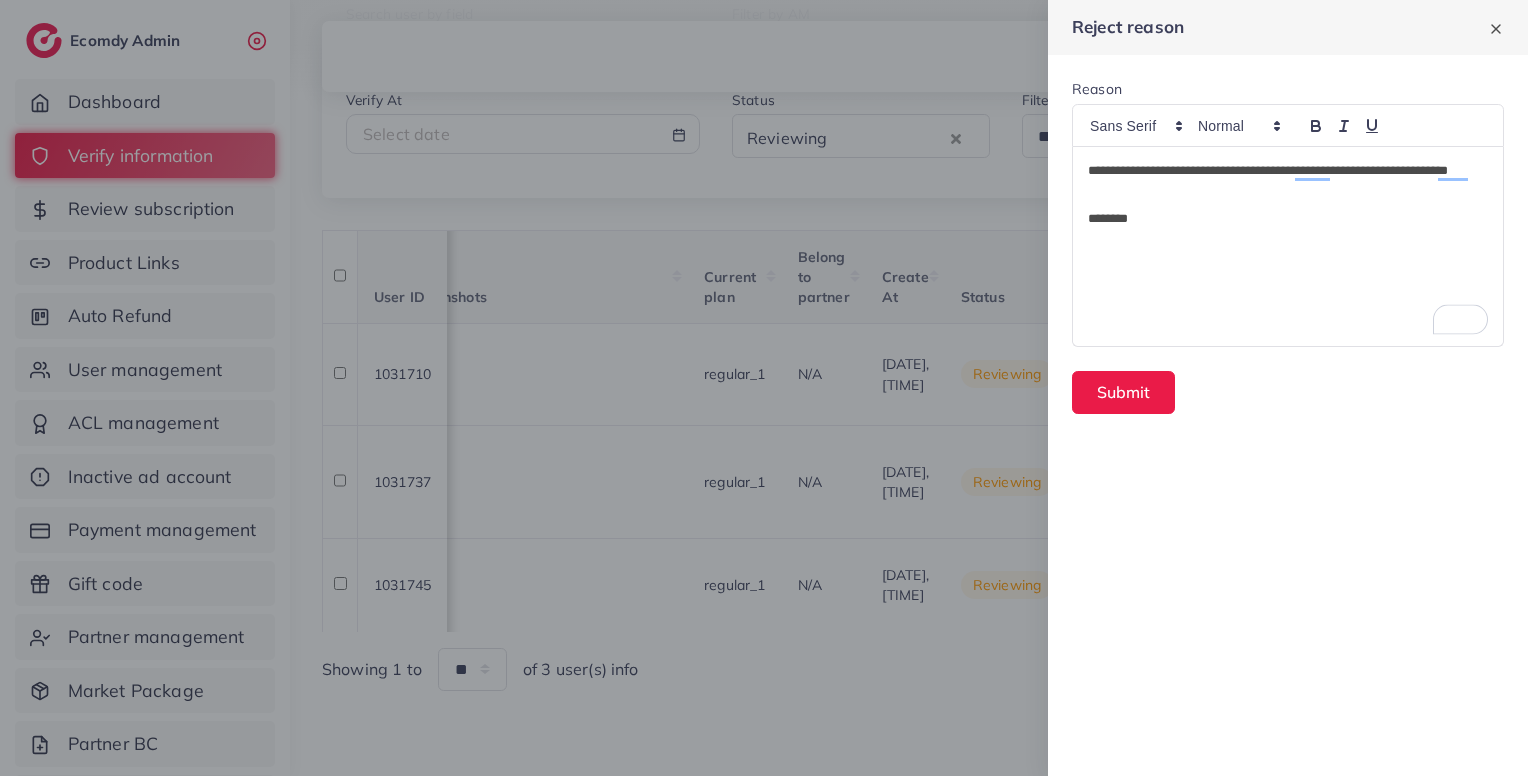 click on "*******" at bounding box center (1288, 219) 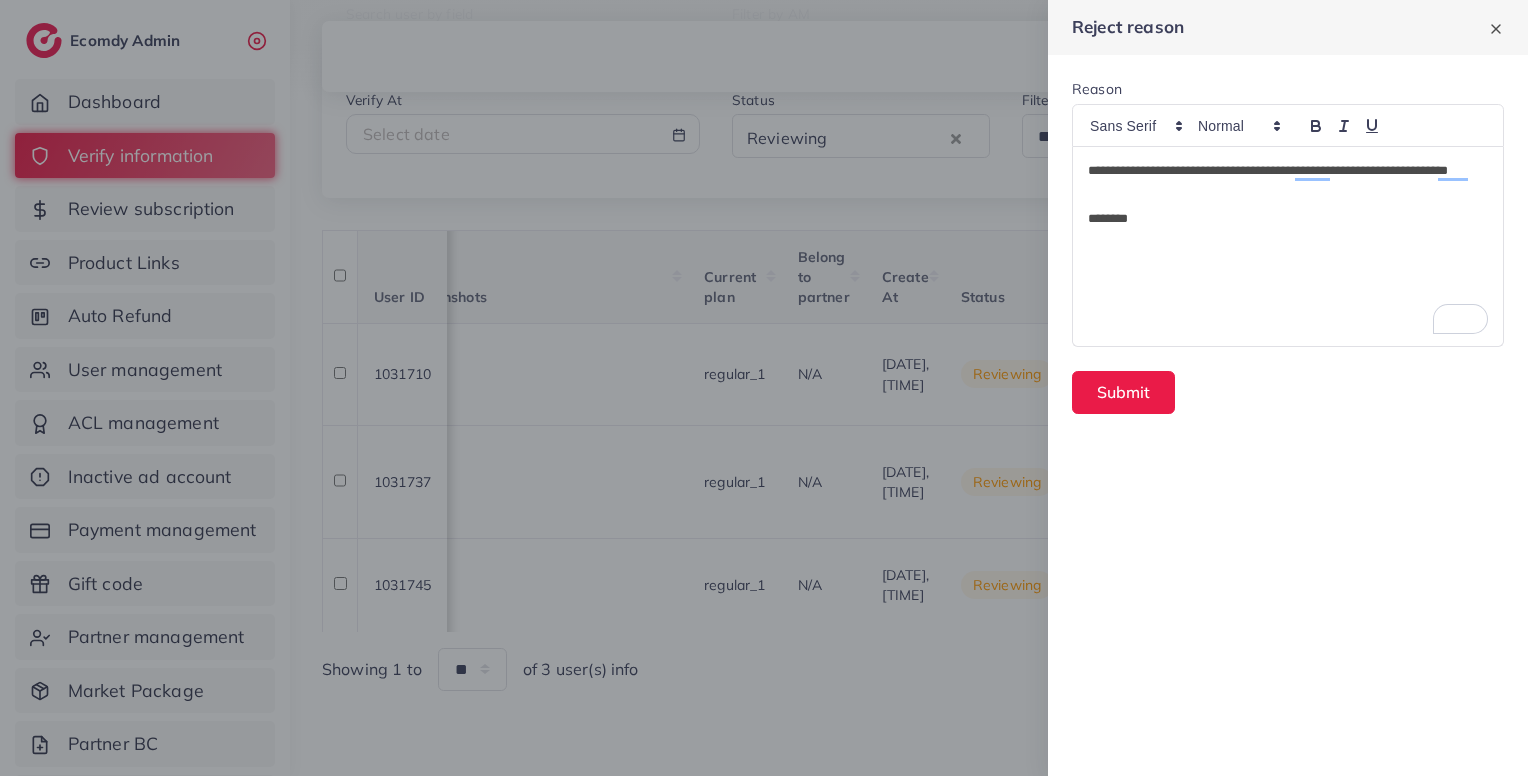 click on "**********" at bounding box center (1288, 246) 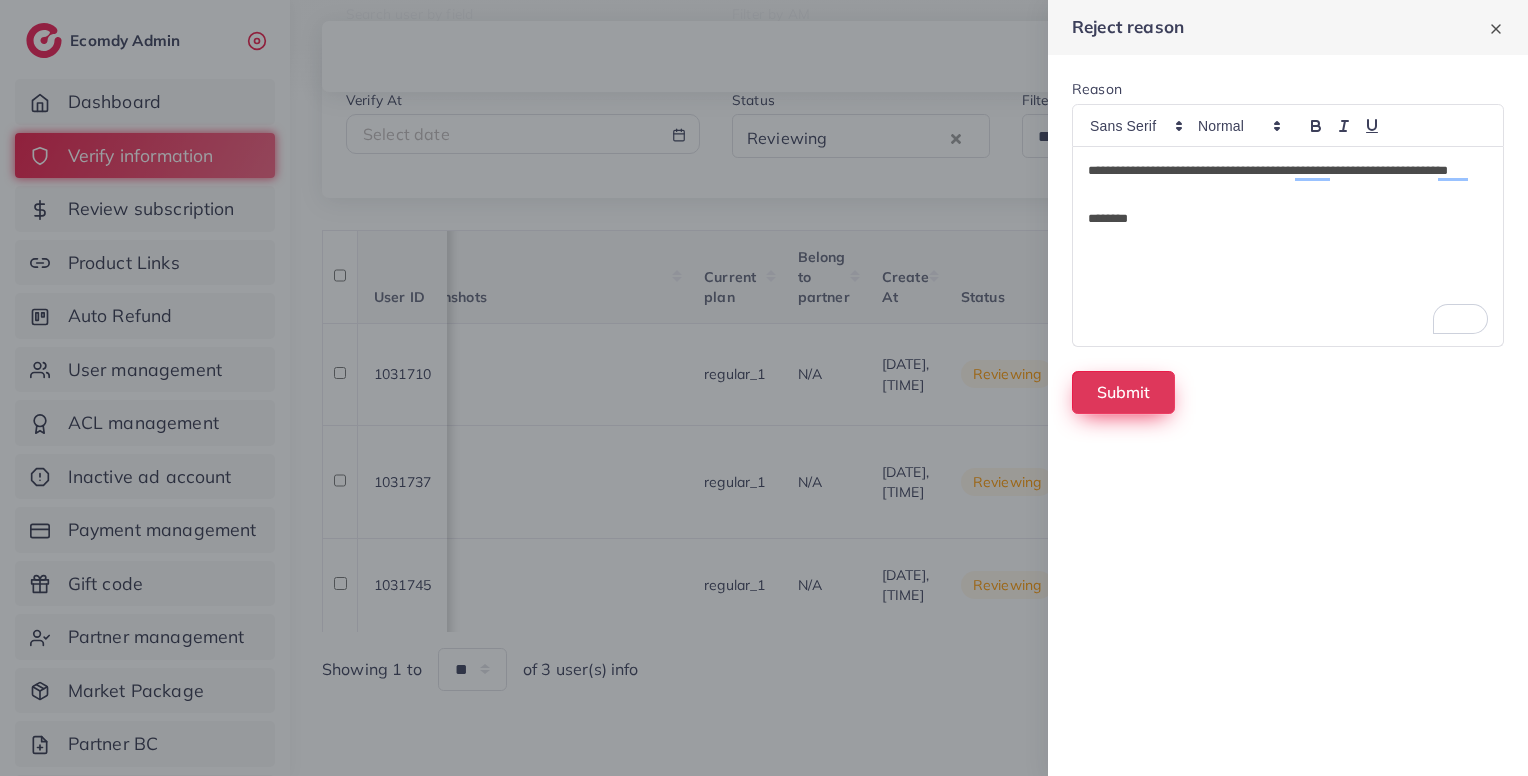 click on "Submit" at bounding box center [1123, 392] 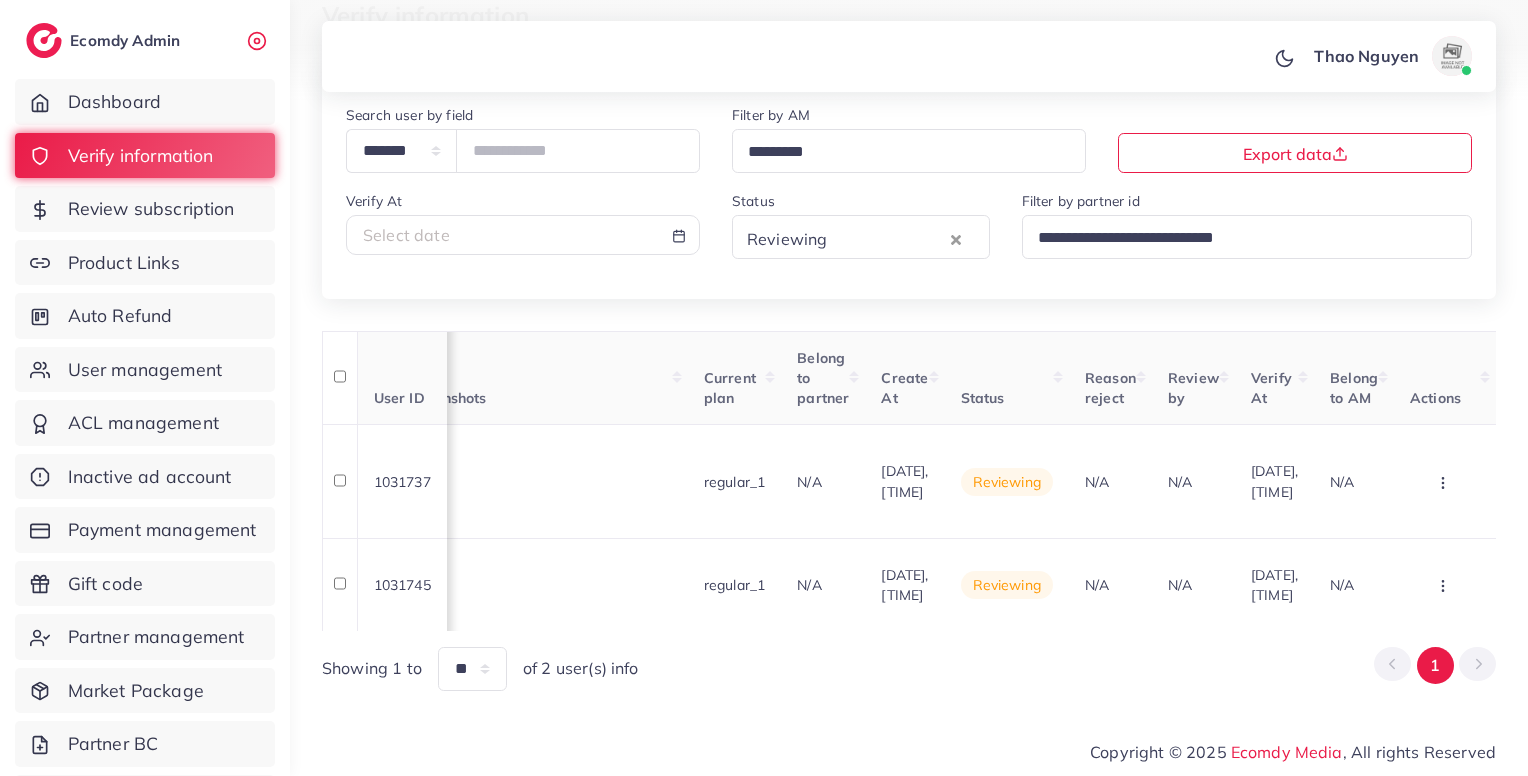 scroll, scrollTop: 132, scrollLeft: 0, axis: vertical 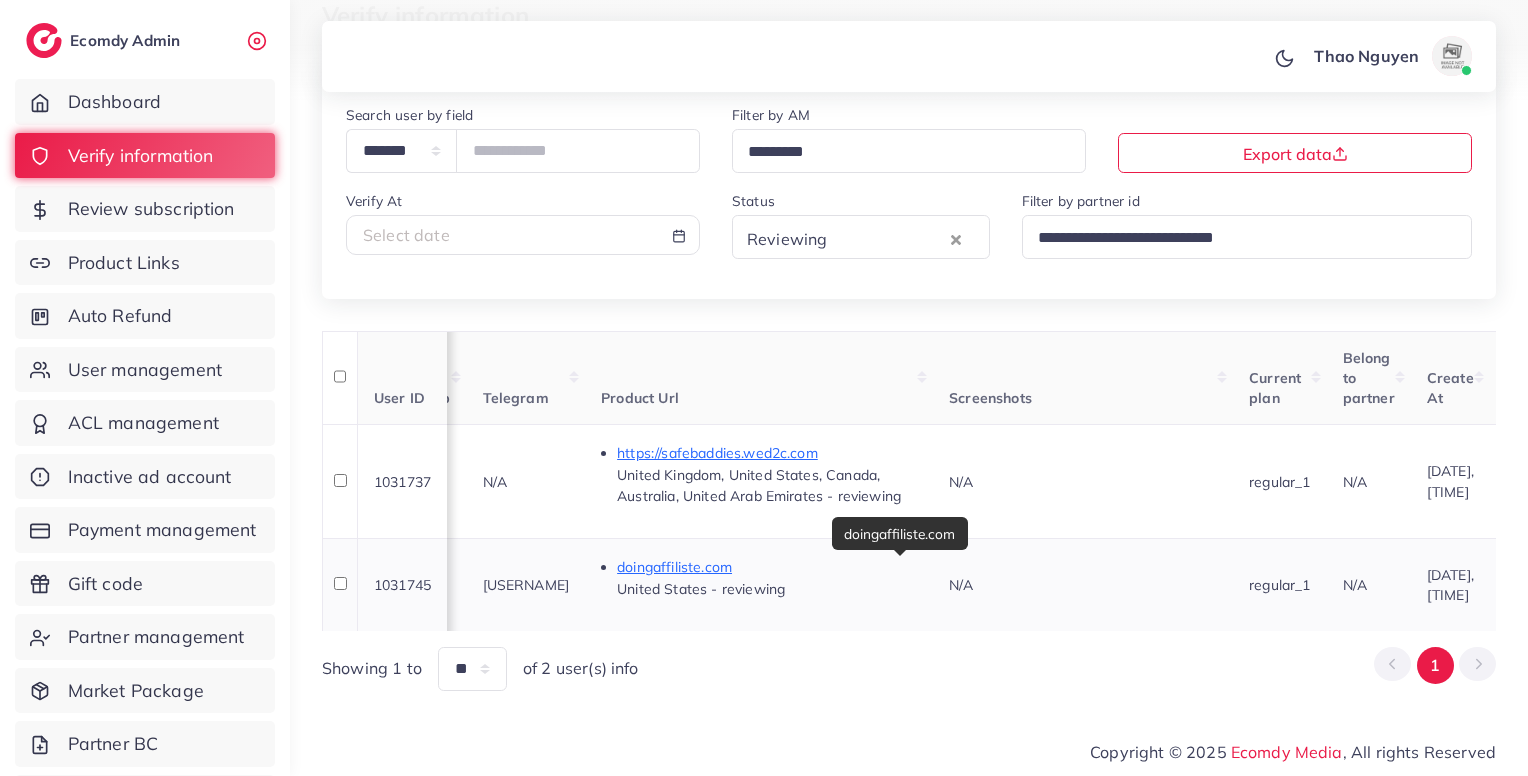 click on "doingaffiliste.com" at bounding box center (767, 567) 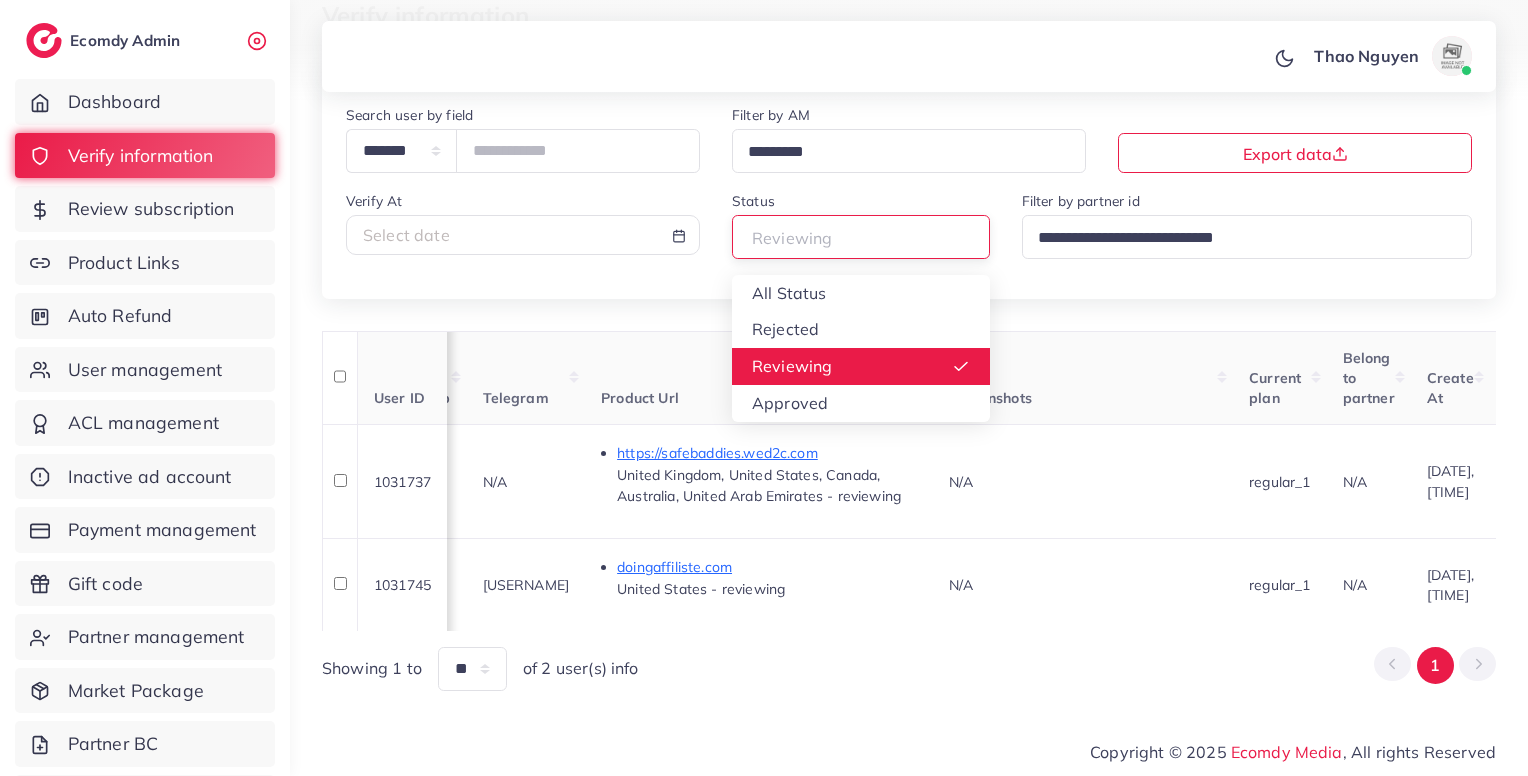 click on "Reviewing" at bounding box center [852, 236] 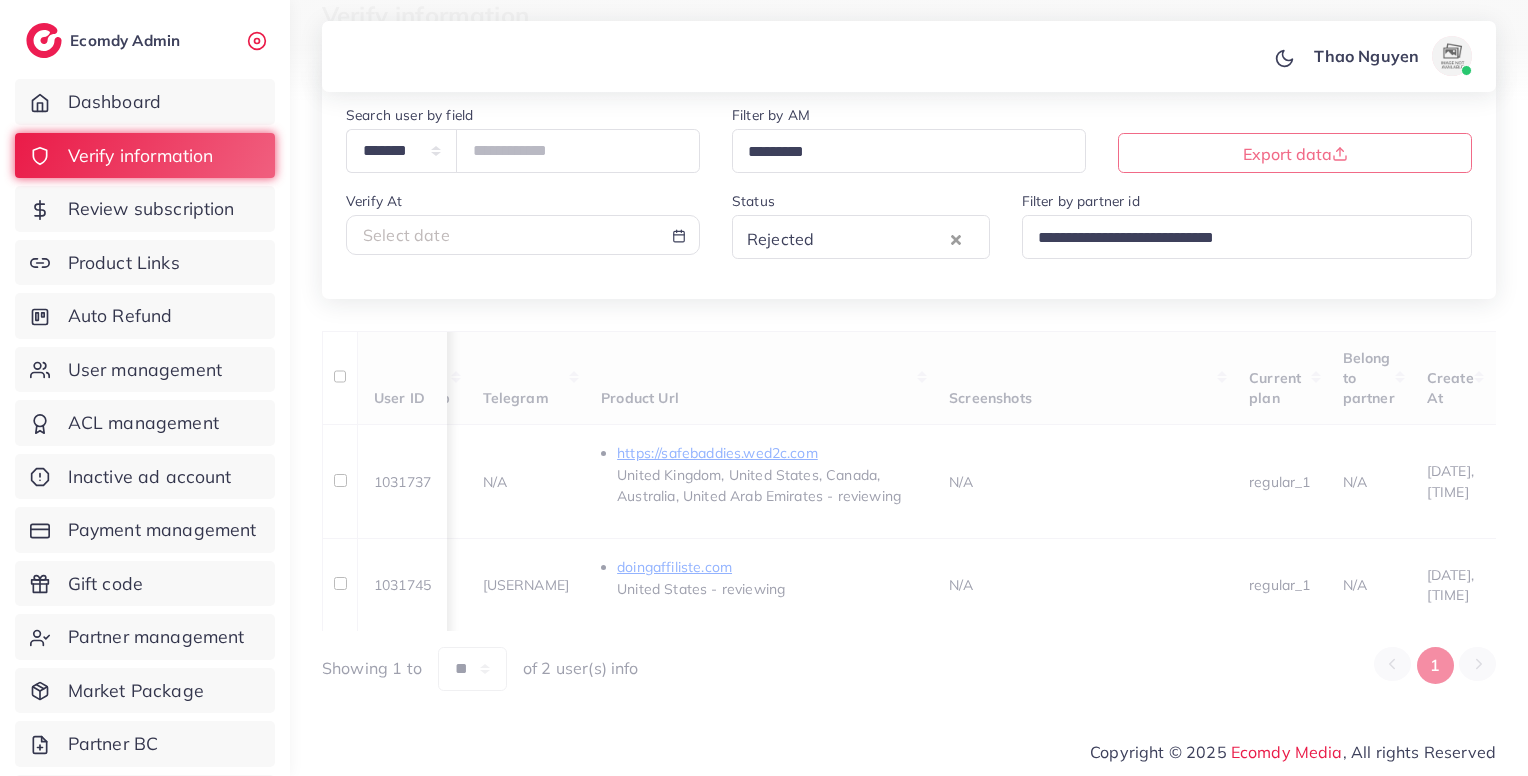 scroll, scrollTop: 0, scrollLeft: 0, axis: both 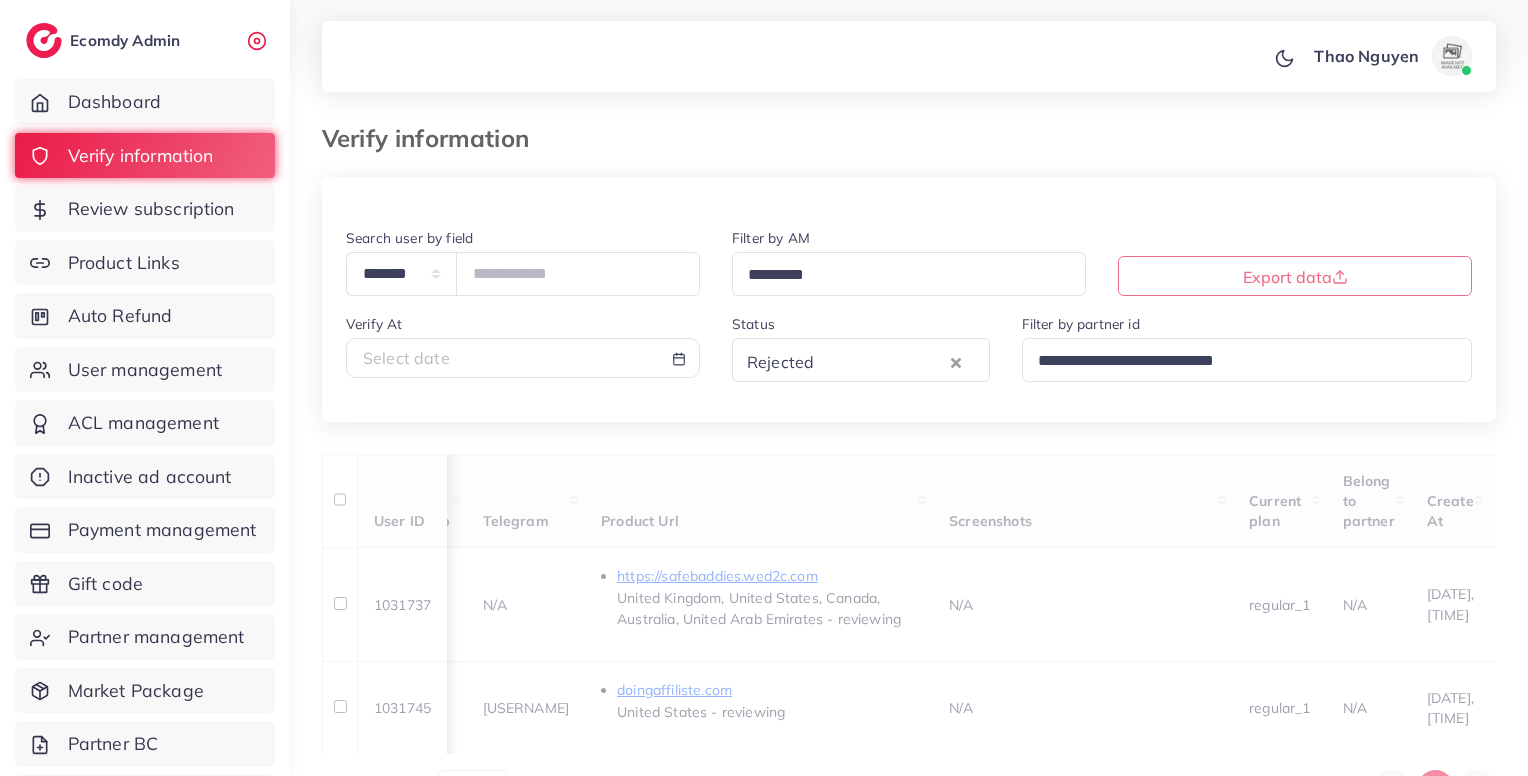 click on "Status
Rejected
Loading...
All Status
Rejected
Reviewing
Approved" at bounding box center [861, 347] 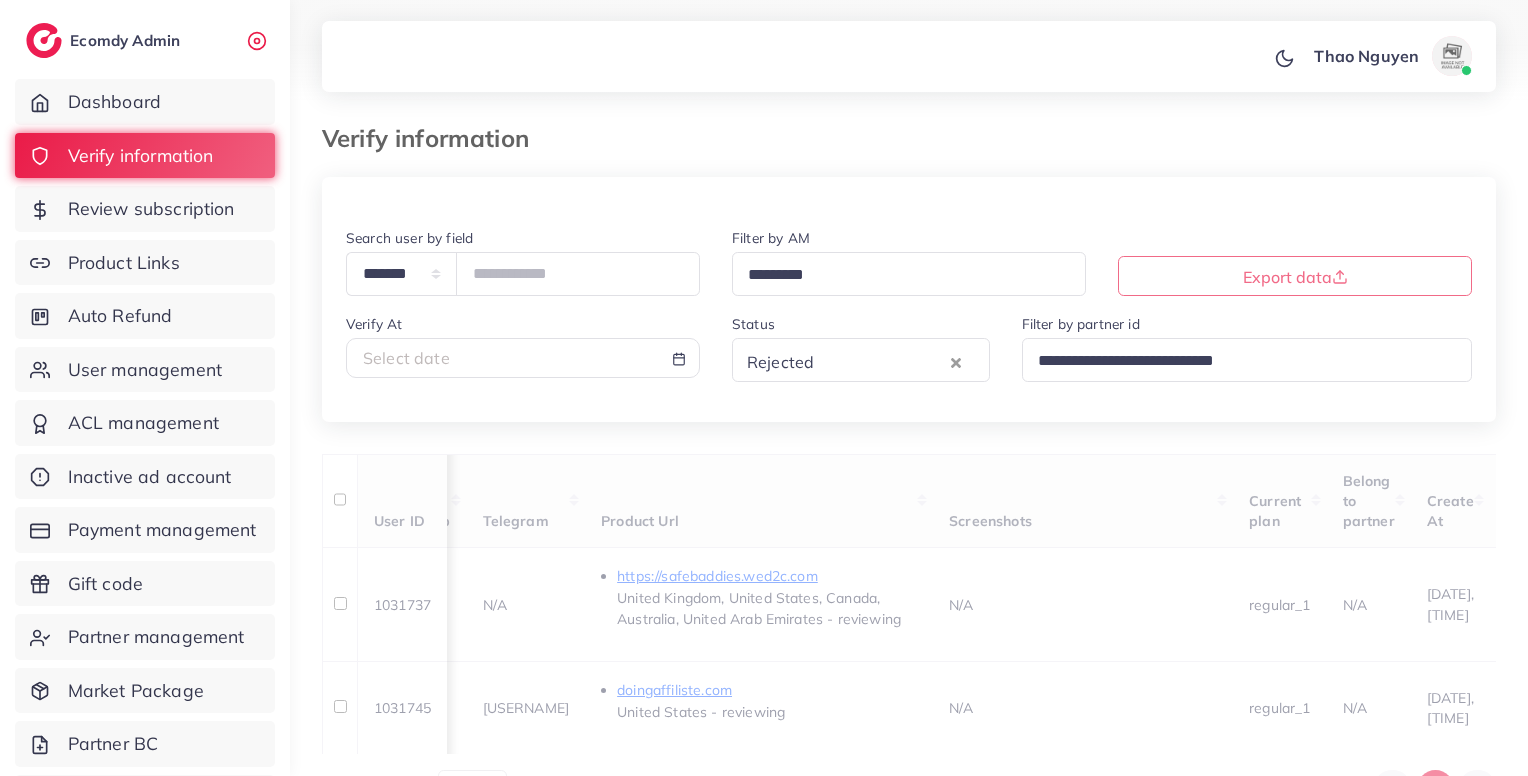 click on "Select date" at bounding box center [523, 358] 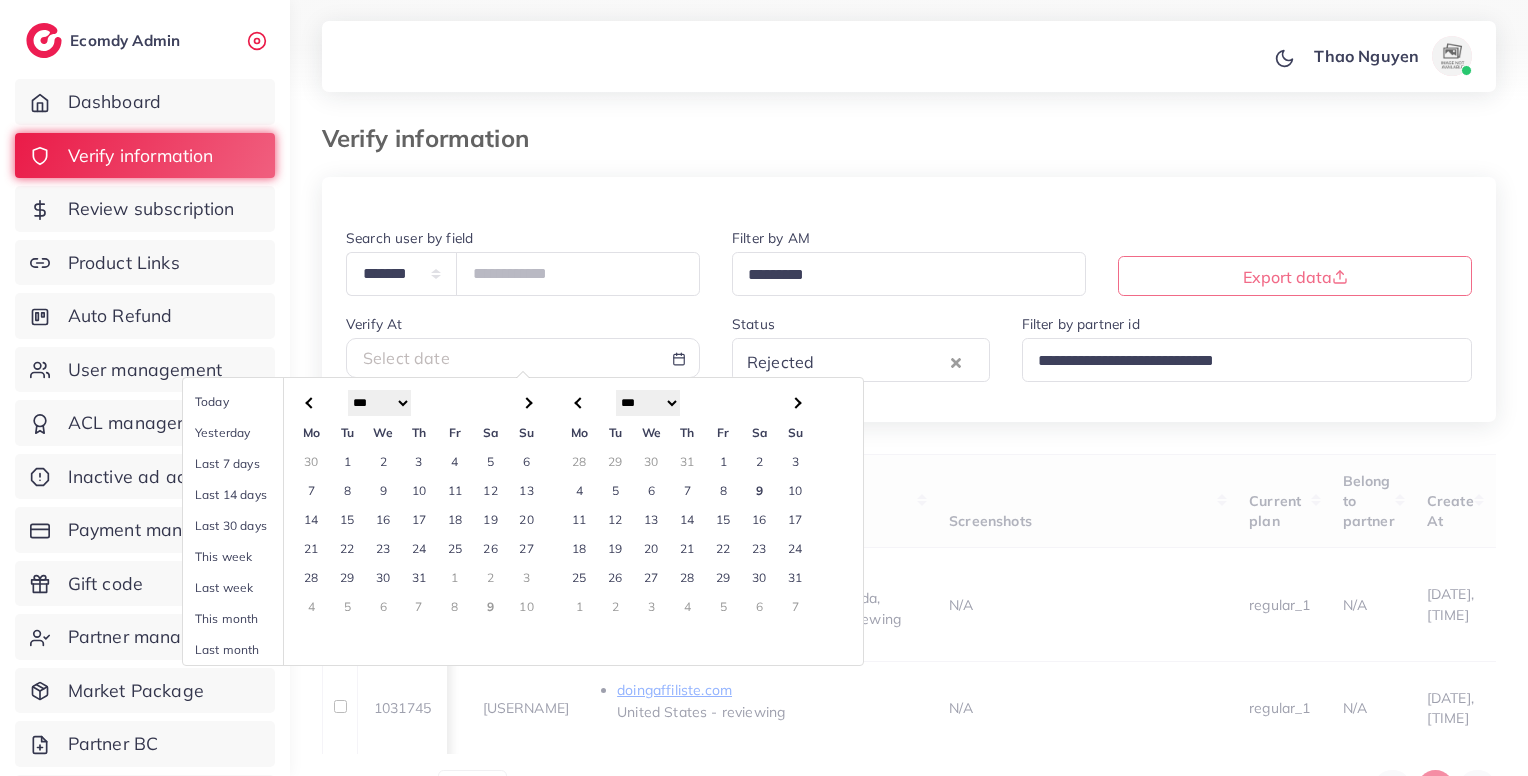 click on "9" at bounding box center [760, 490] 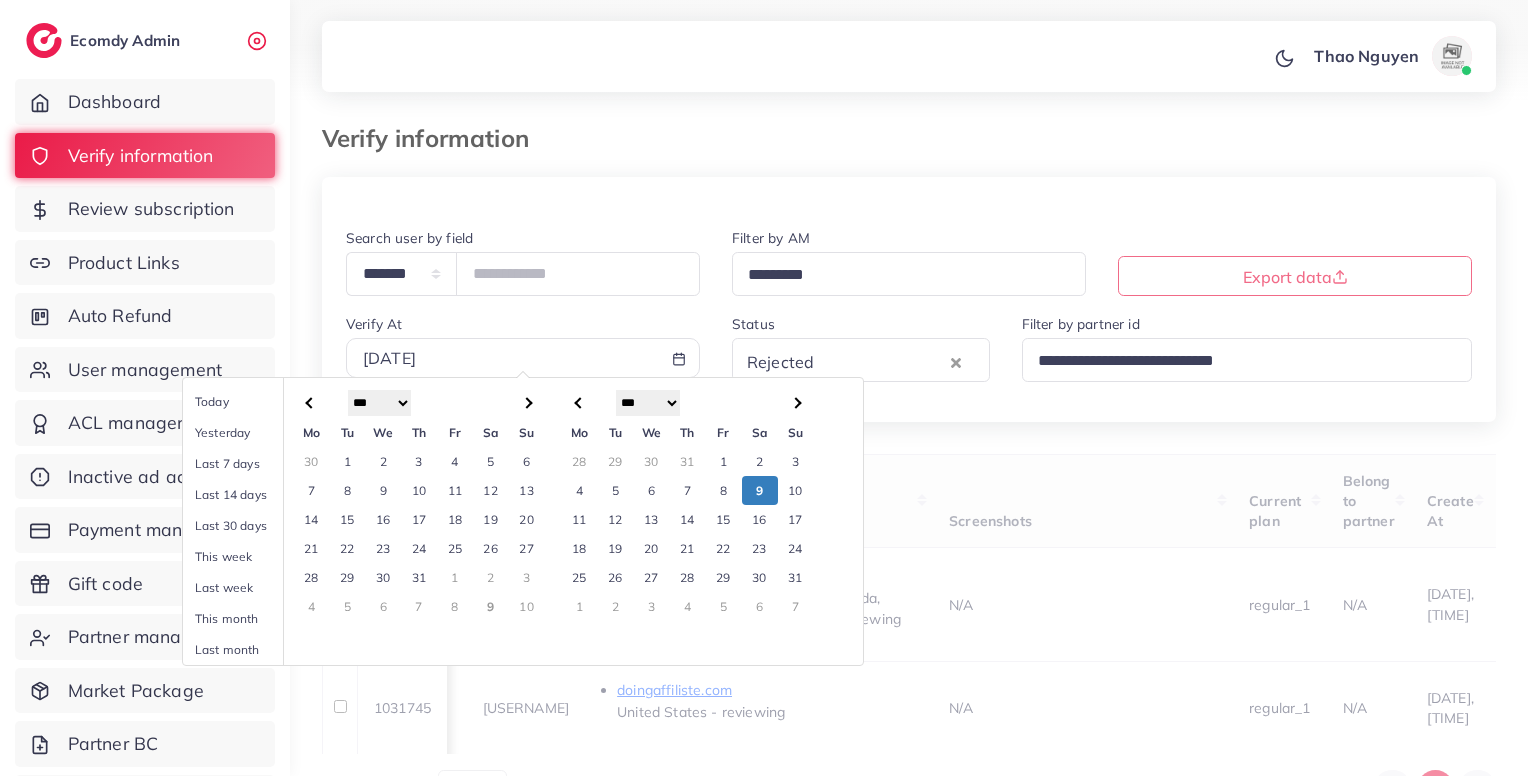 click on "9" at bounding box center [760, 490] 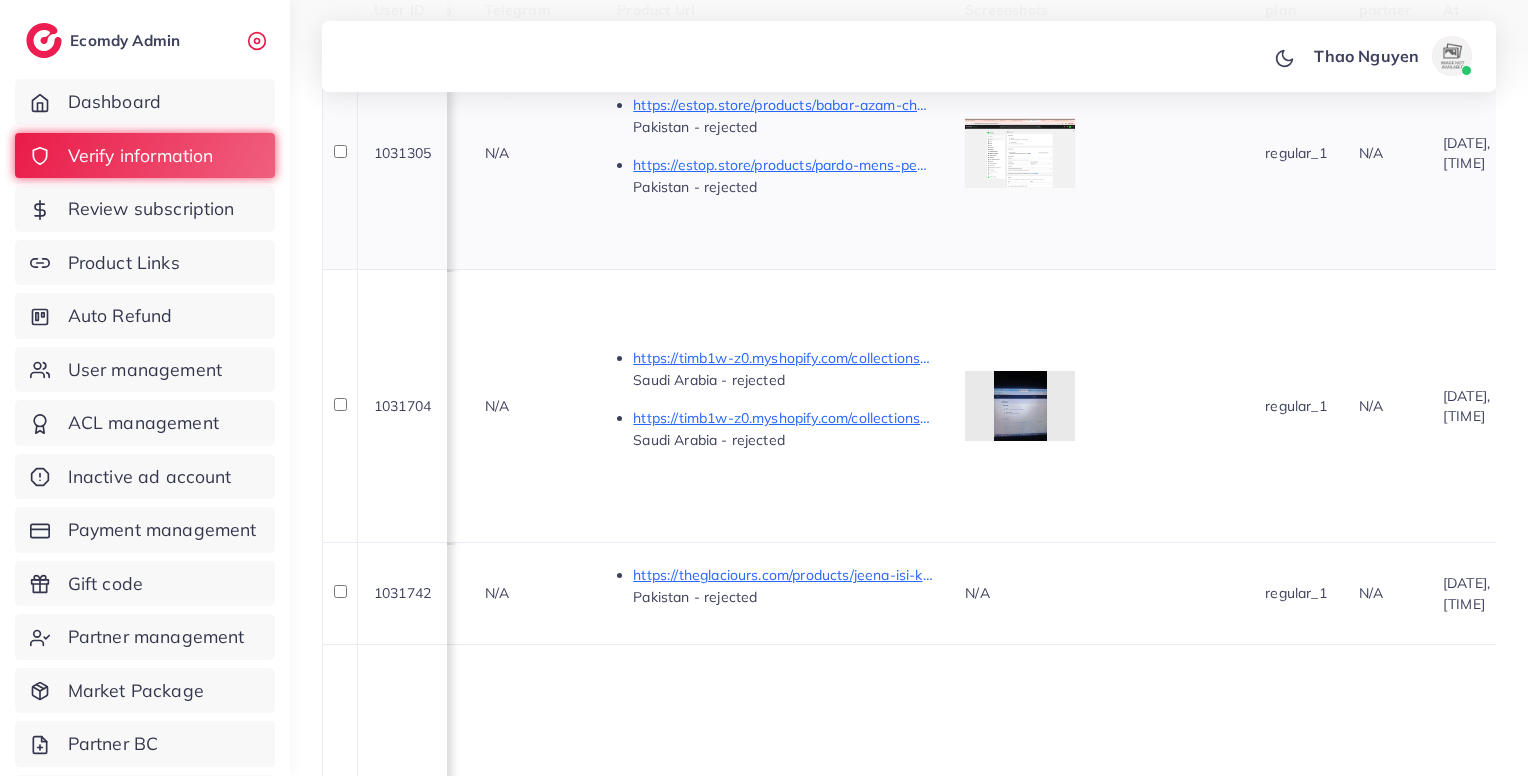 scroll, scrollTop: 708, scrollLeft: 0, axis: vertical 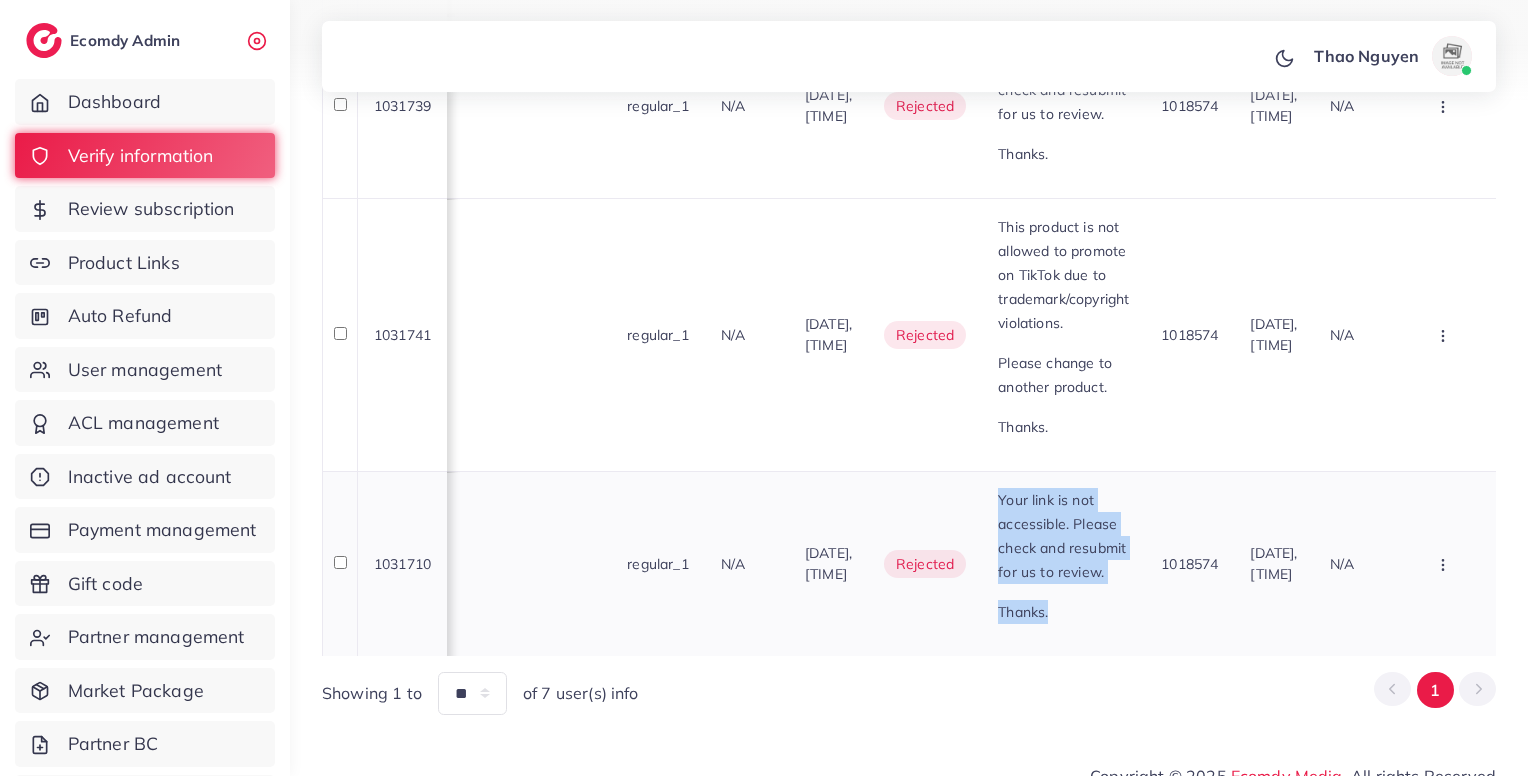 drag, startPoint x: 952, startPoint y: 463, endPoint x: 1026, endPoint y: 585, distance: 142.68848 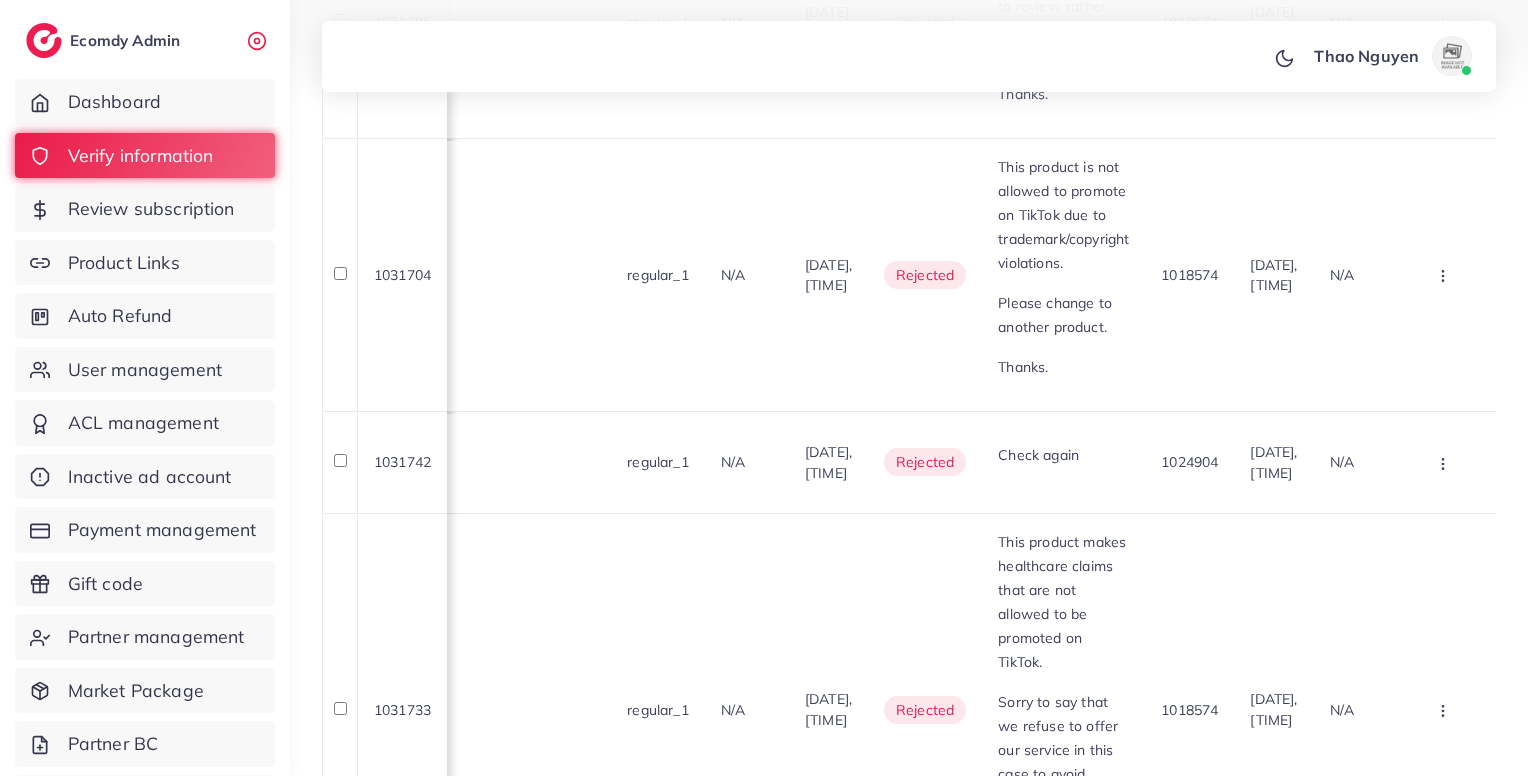scroll, scrollTop: 0, scrollLeft: 0, axis: both 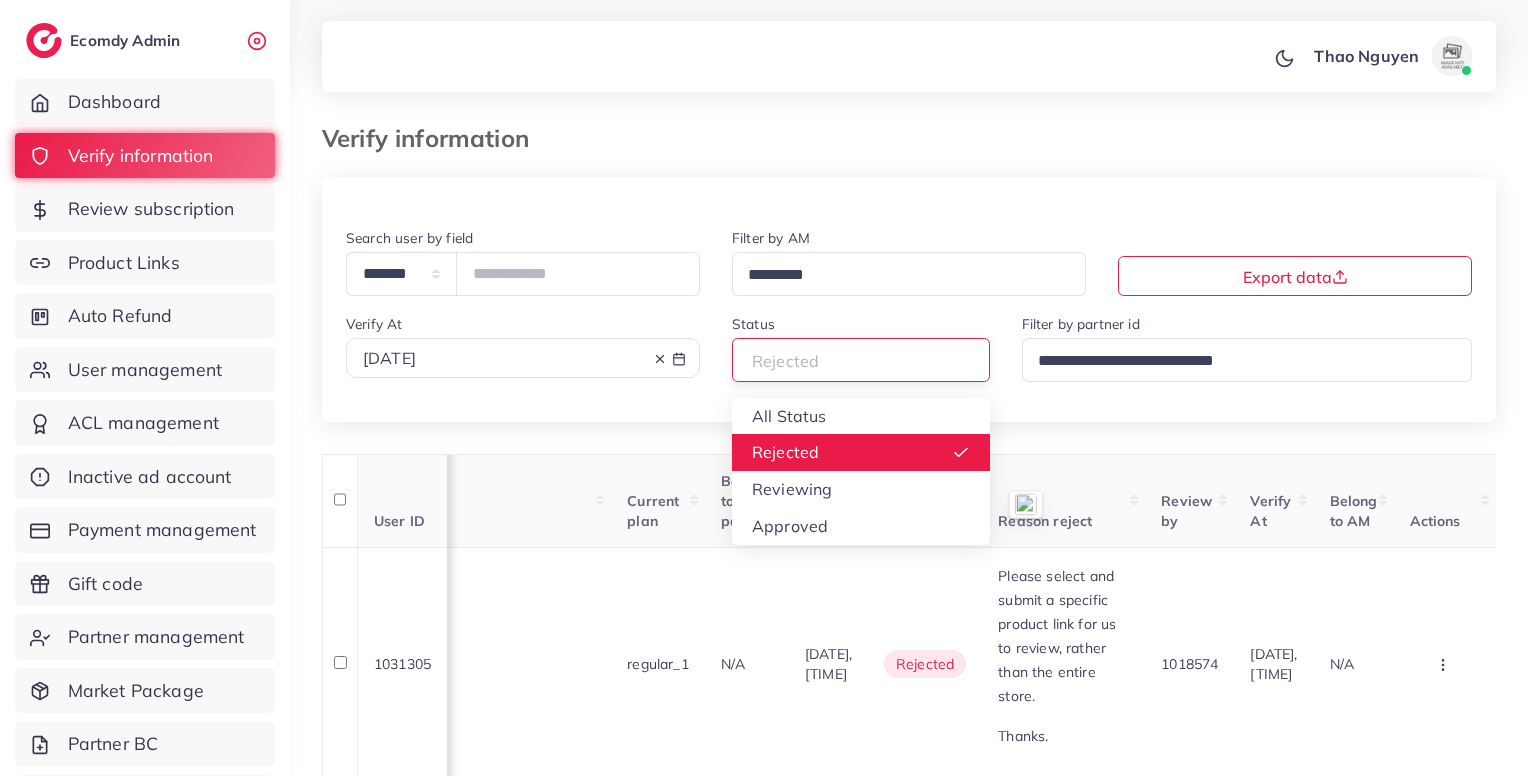 click on "Rejected" at bounding box center [852, 359] 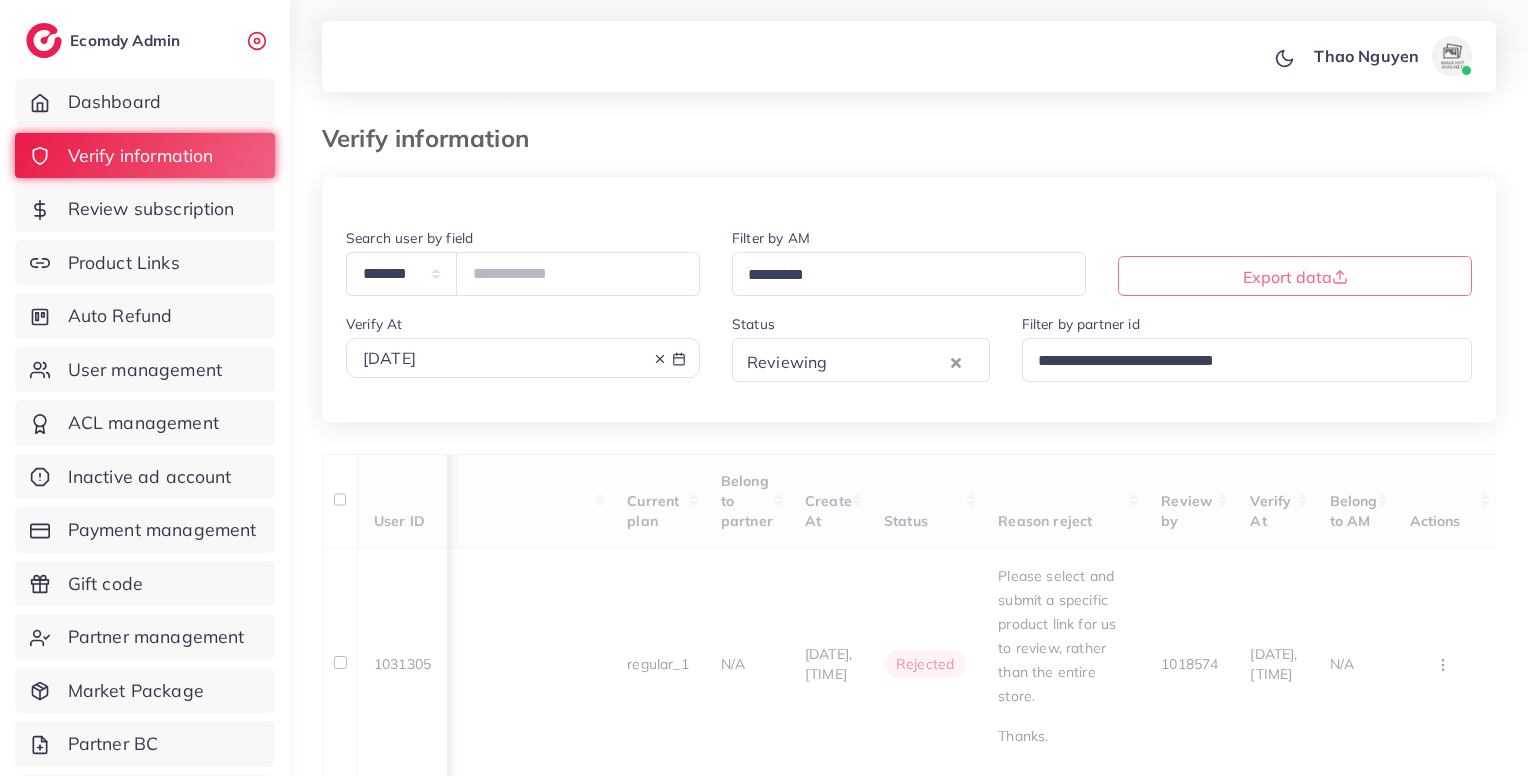 scroll, scrollTop: 0, scrollLeft: 1692, axis: horizontal 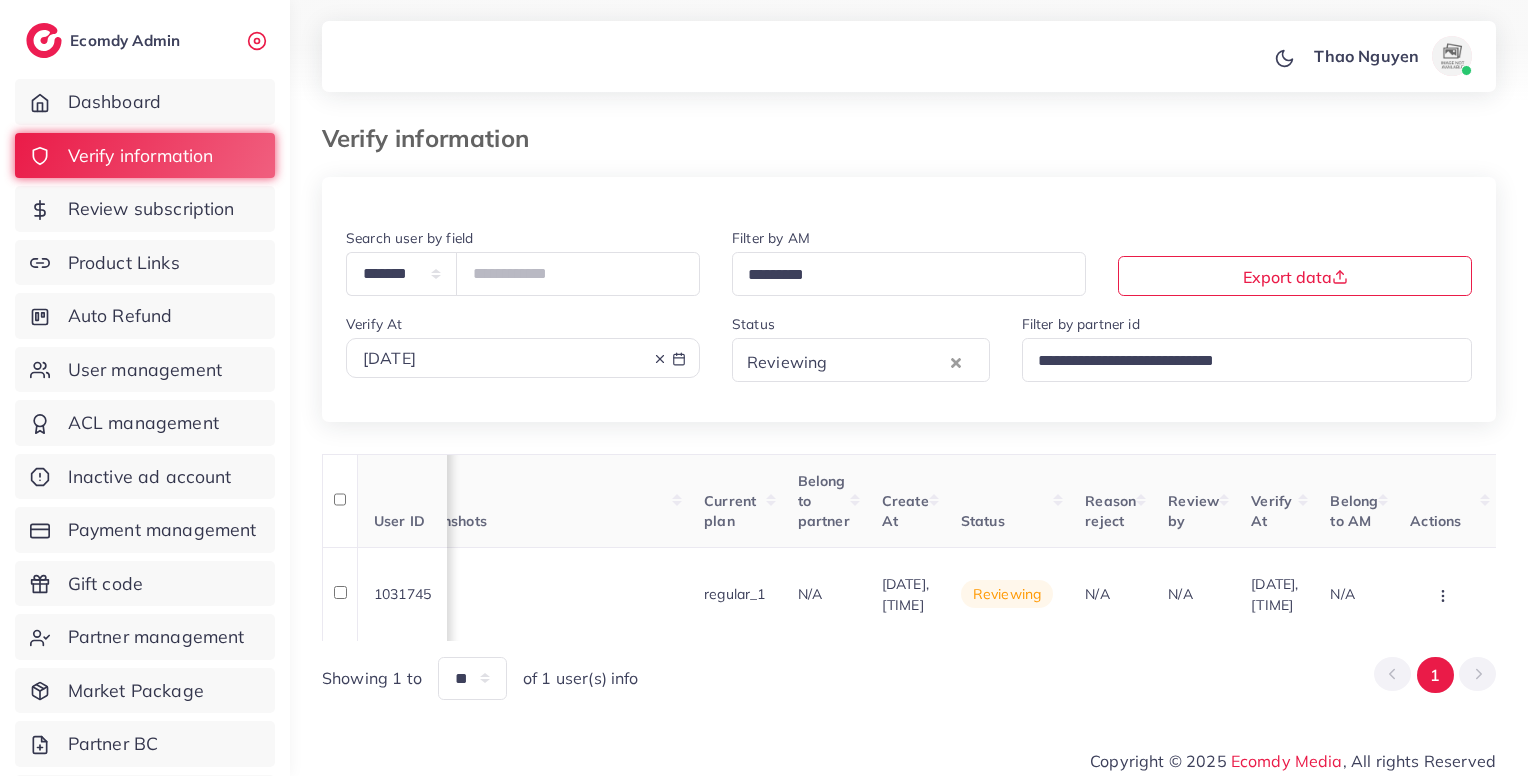 click 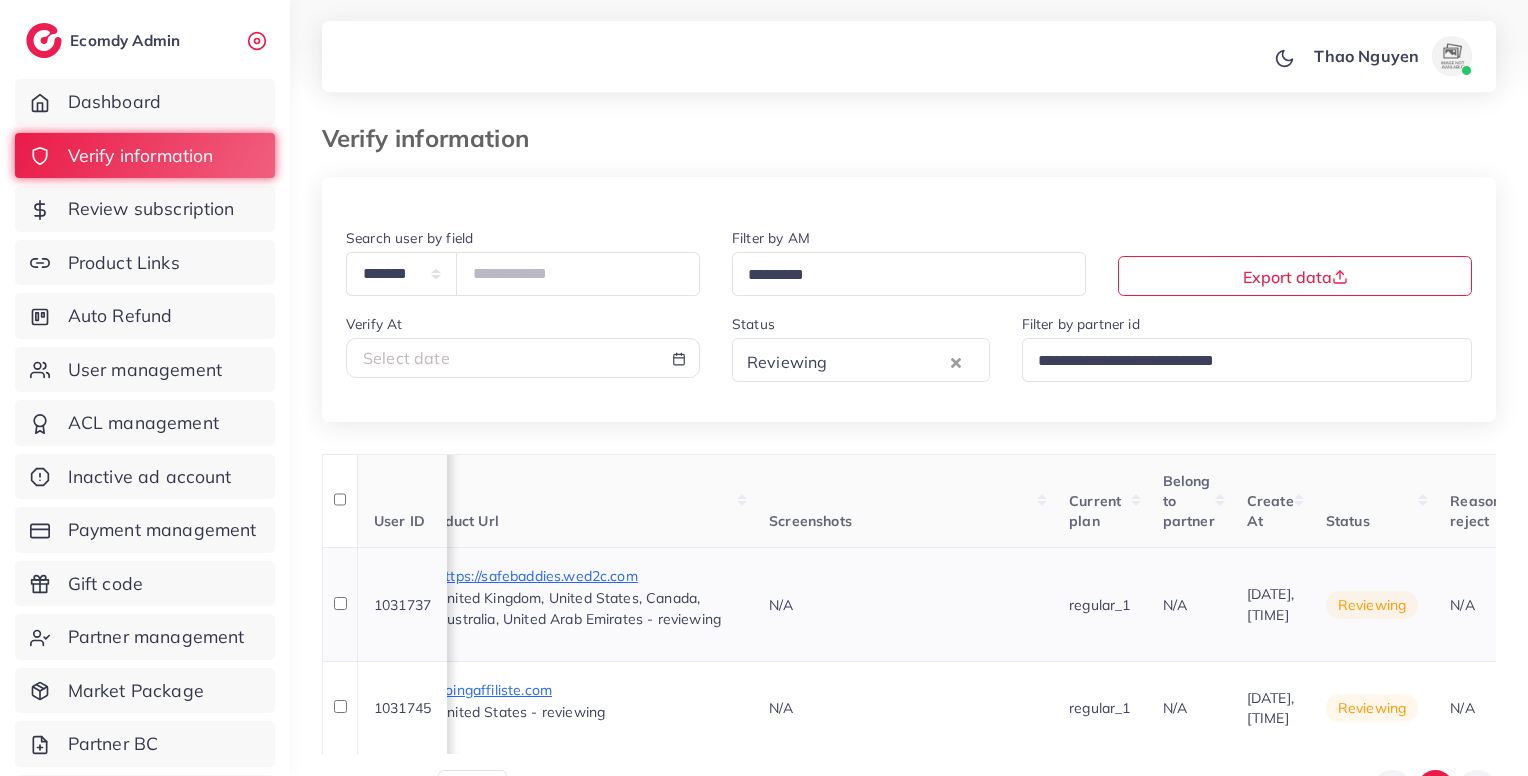 scroll, scrollTop: 0, scrollLeft: 1707, axis: horizontal 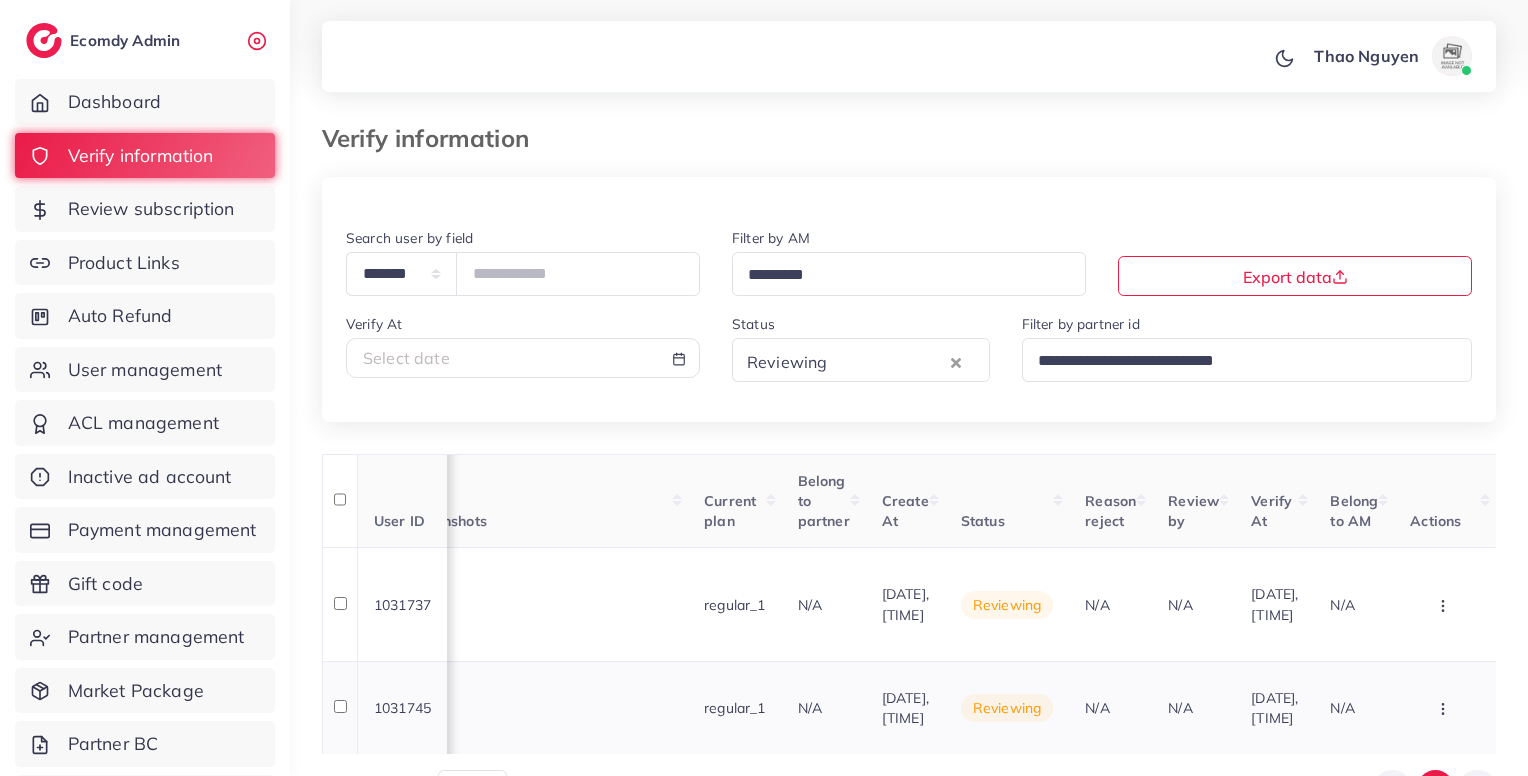 click 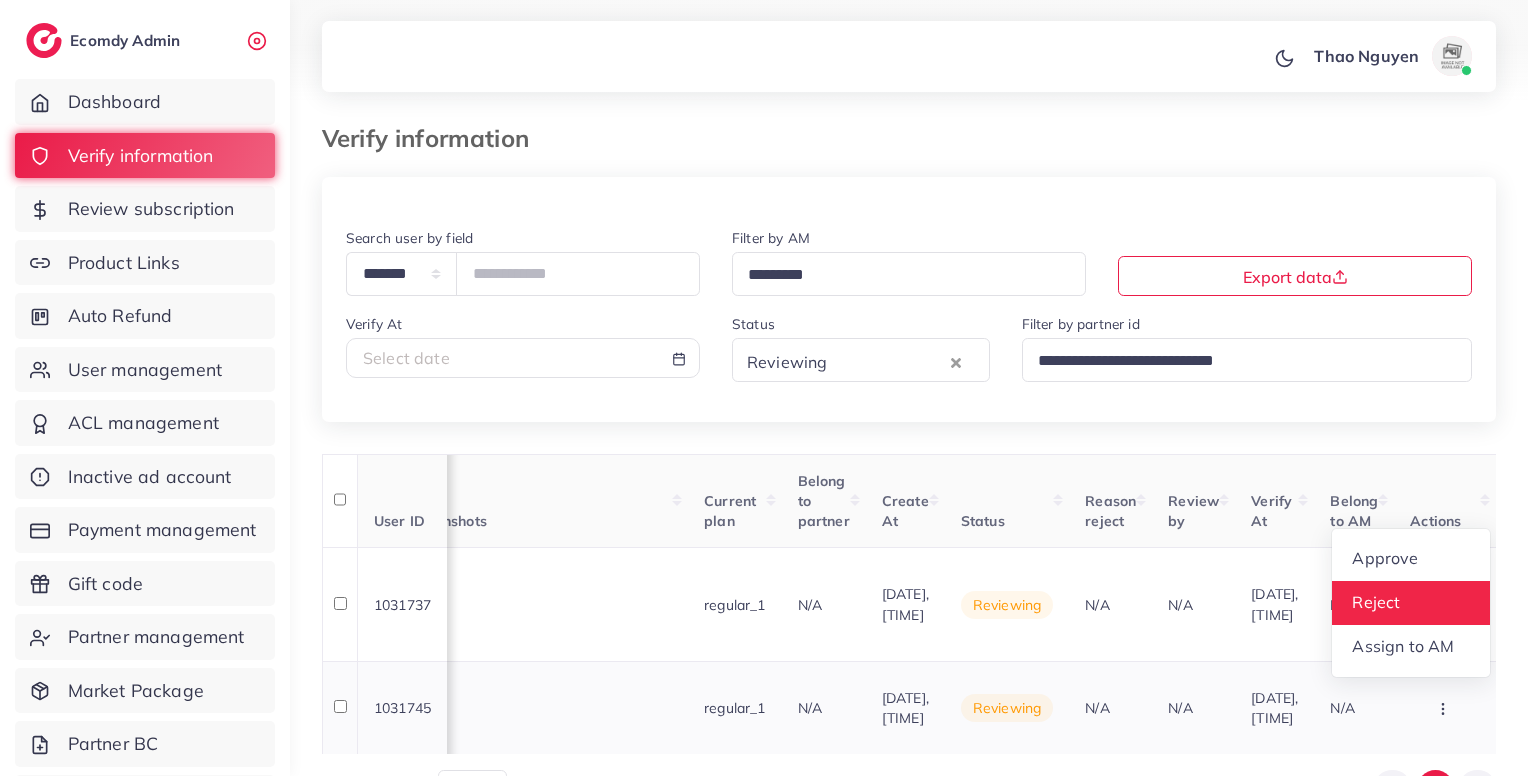 click on "Reject" at bounding box center [1377, 602] 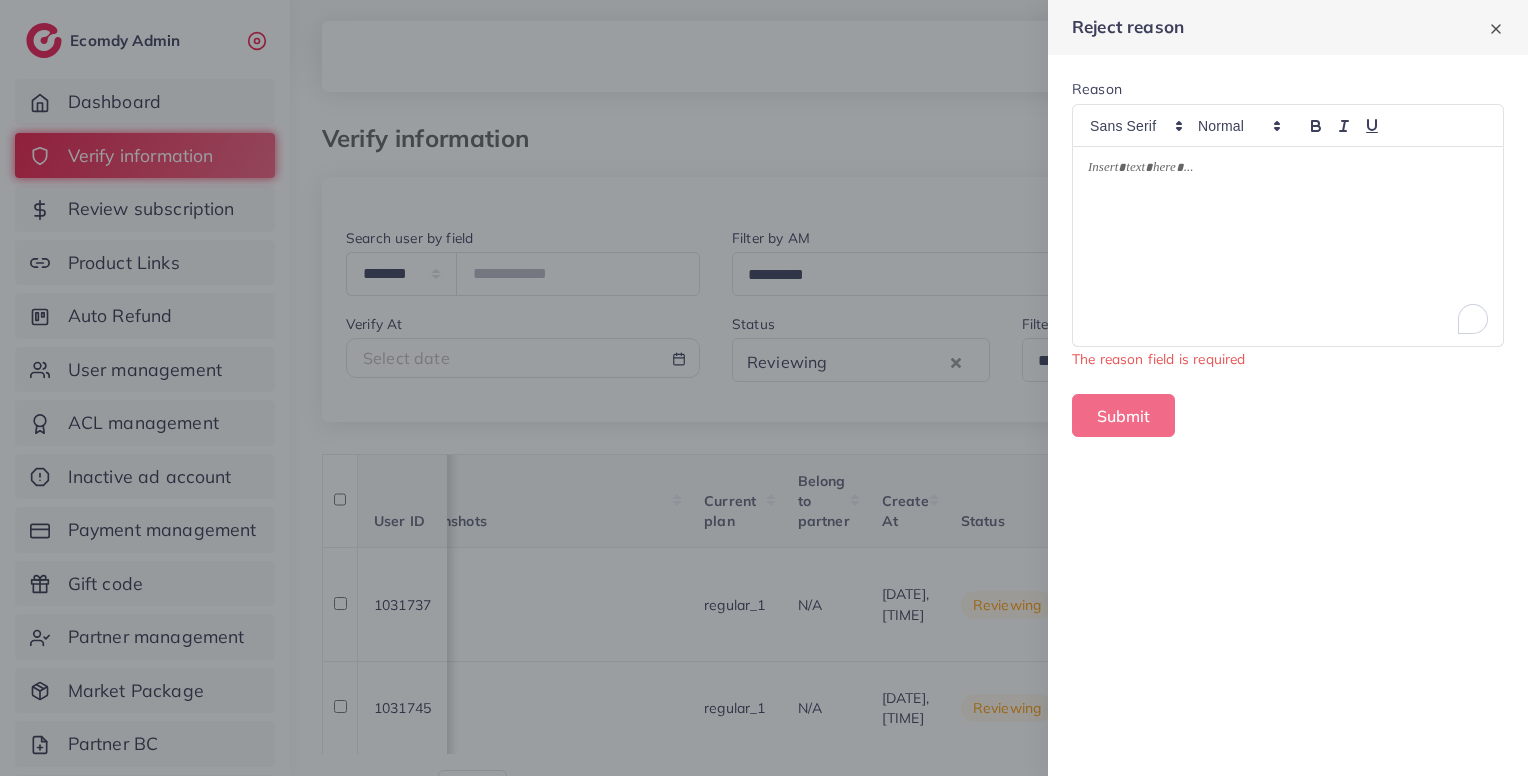click at bounding box center [1288, 246] 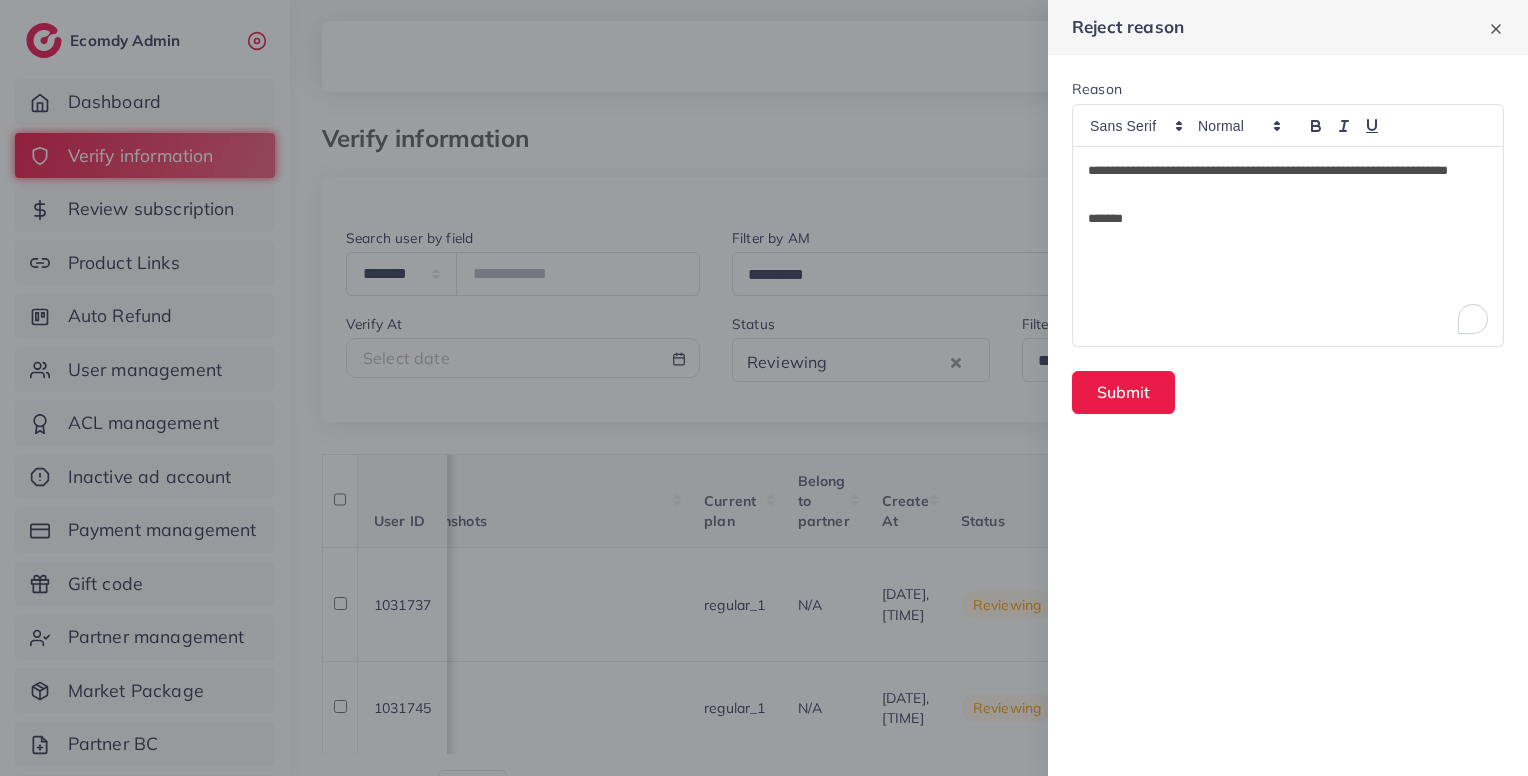 scroll, scrollTop: 0, scrollLeft: 0, axis: both 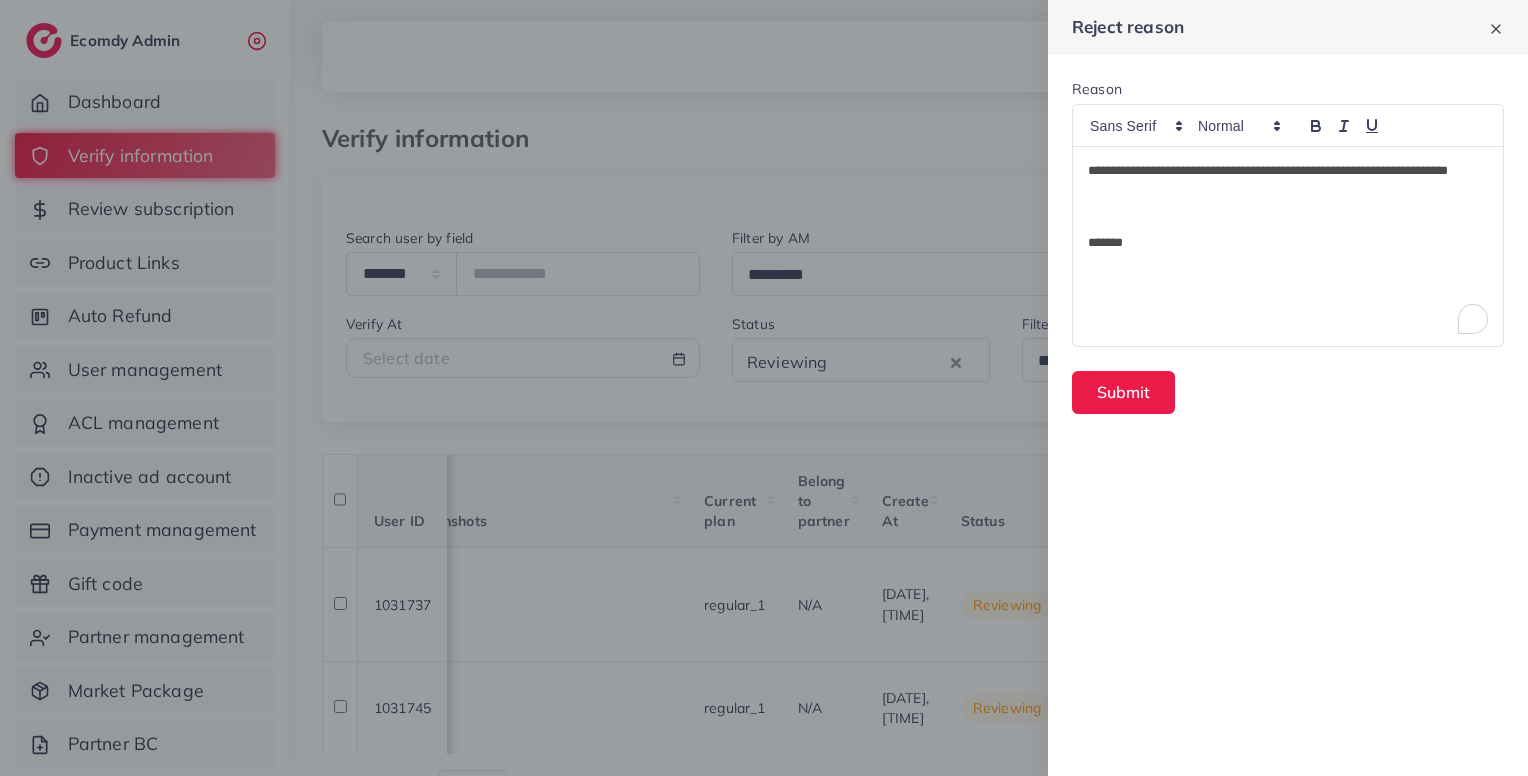 click at bounding box center [1288, 219] 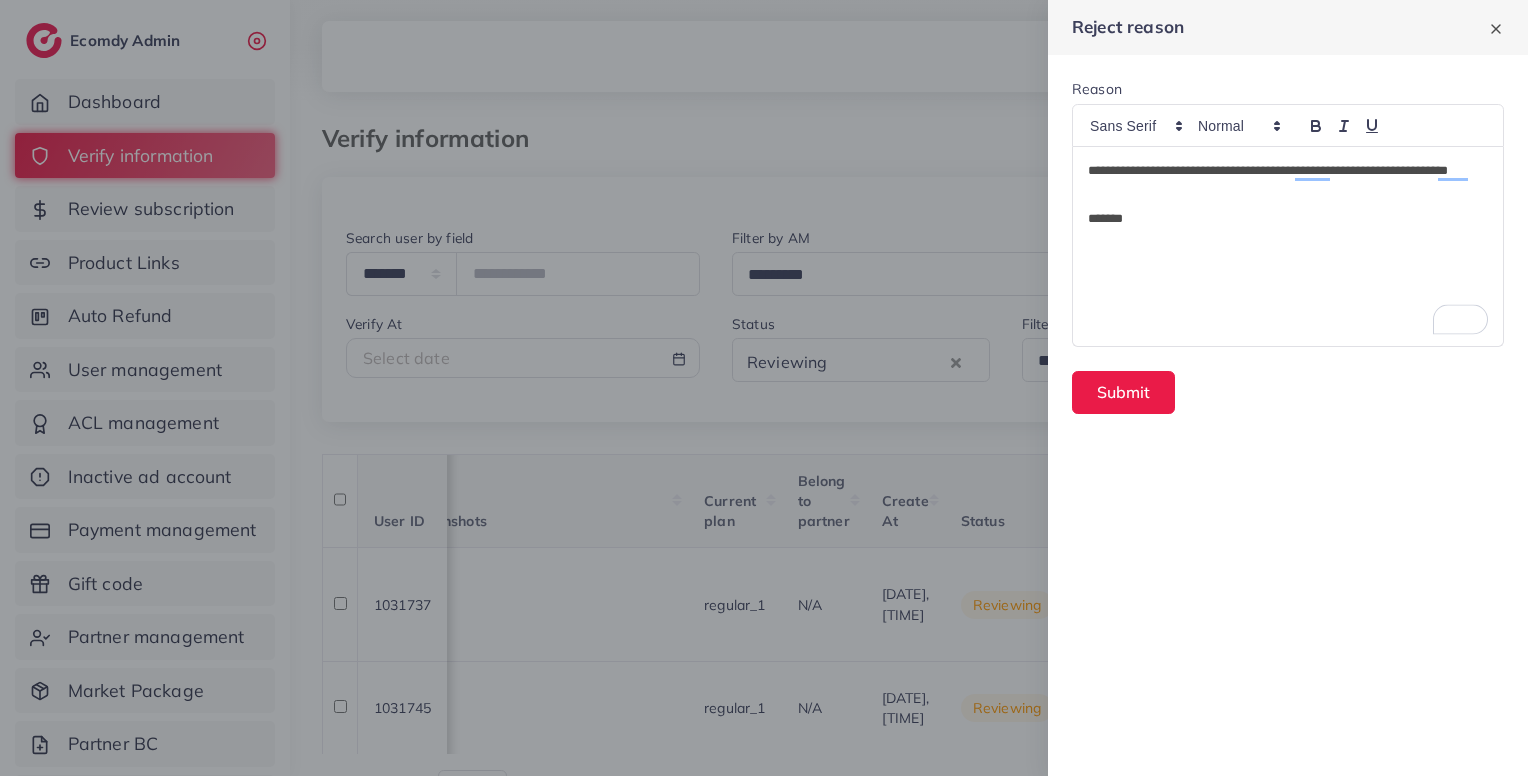 click on "*******" at bounding box center (1288, 219) 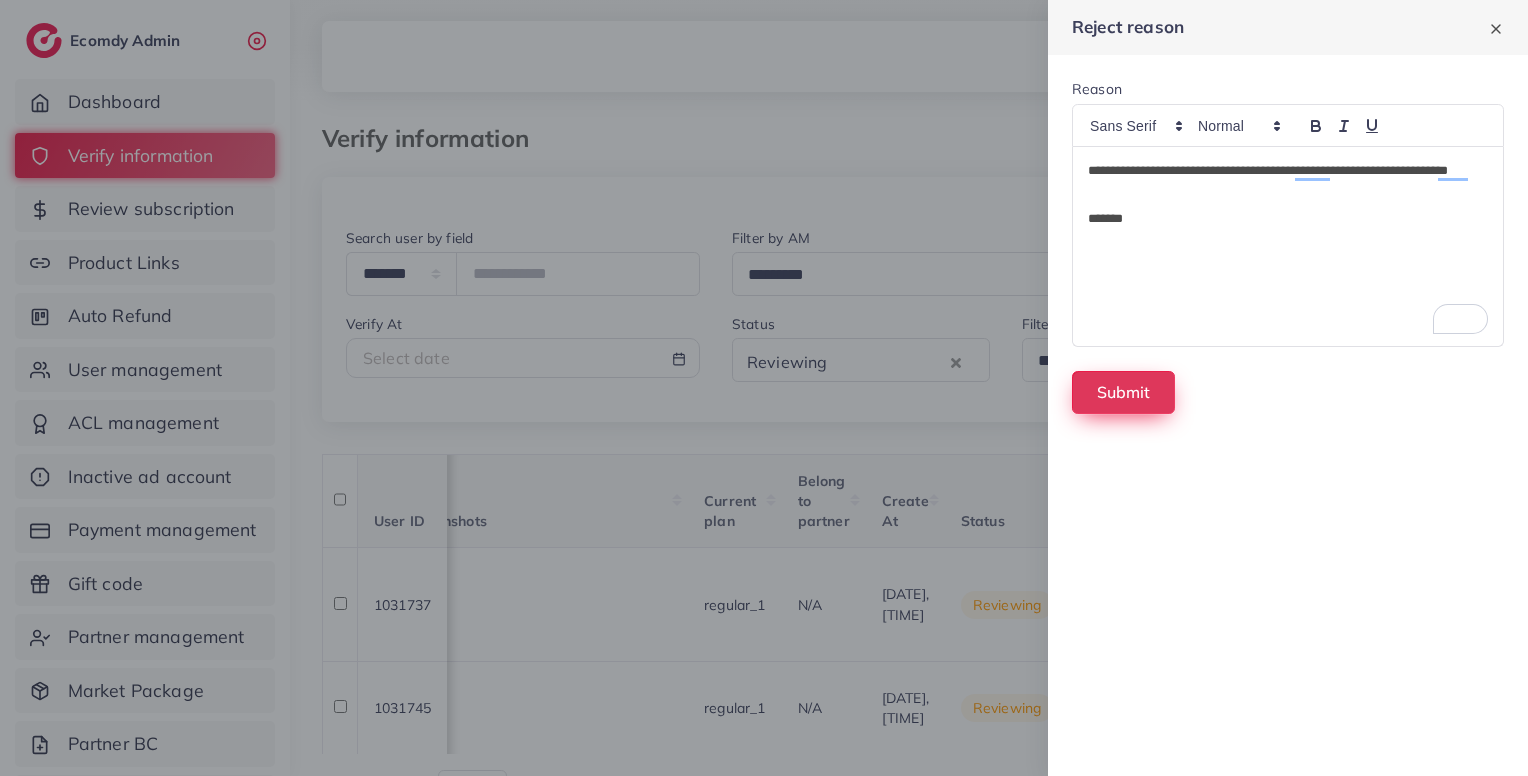 click on "Submit" at bounding box center [1123, 392] 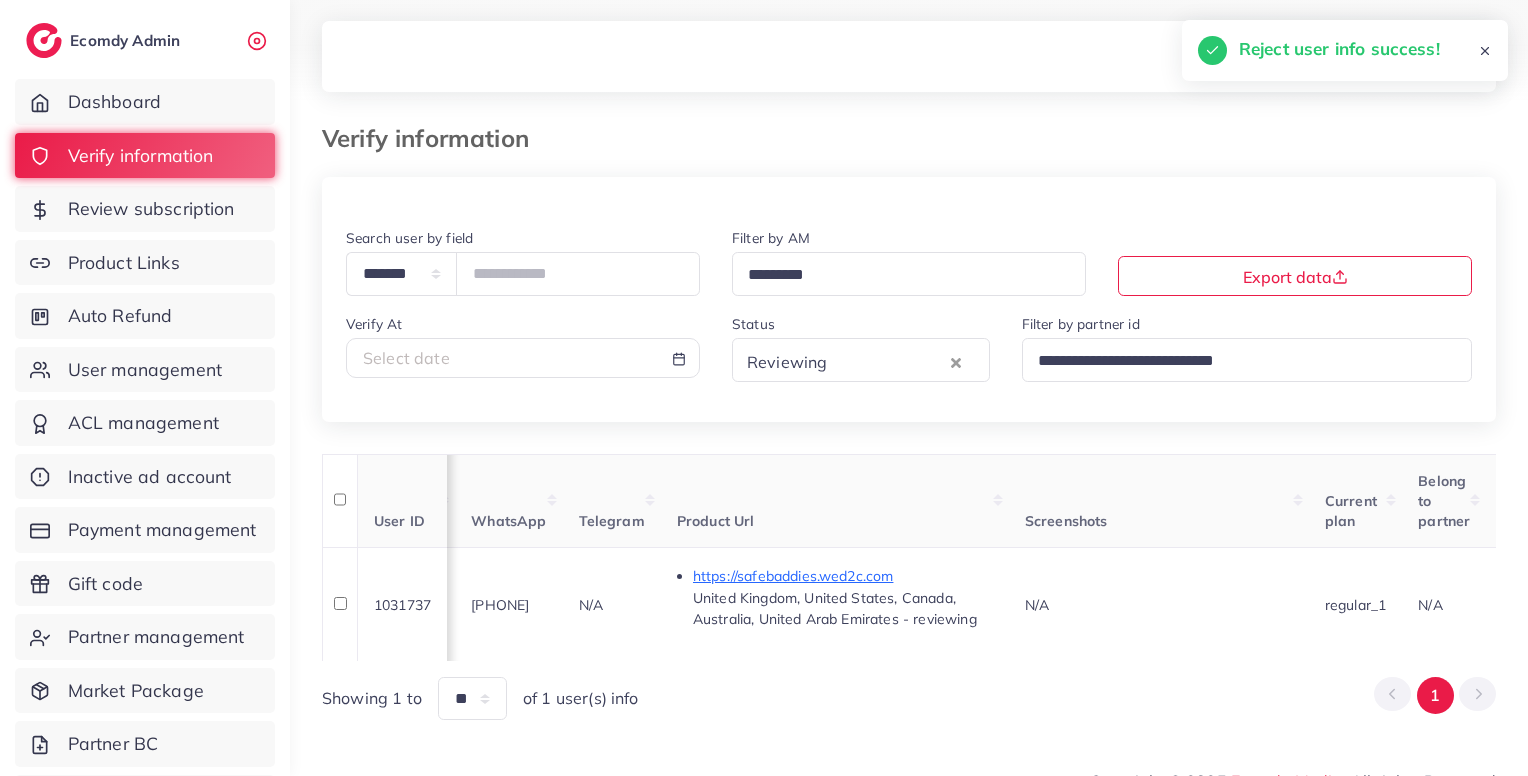 scroll, scrollTop: 0, scrollLeft: 865, axis: horizontal 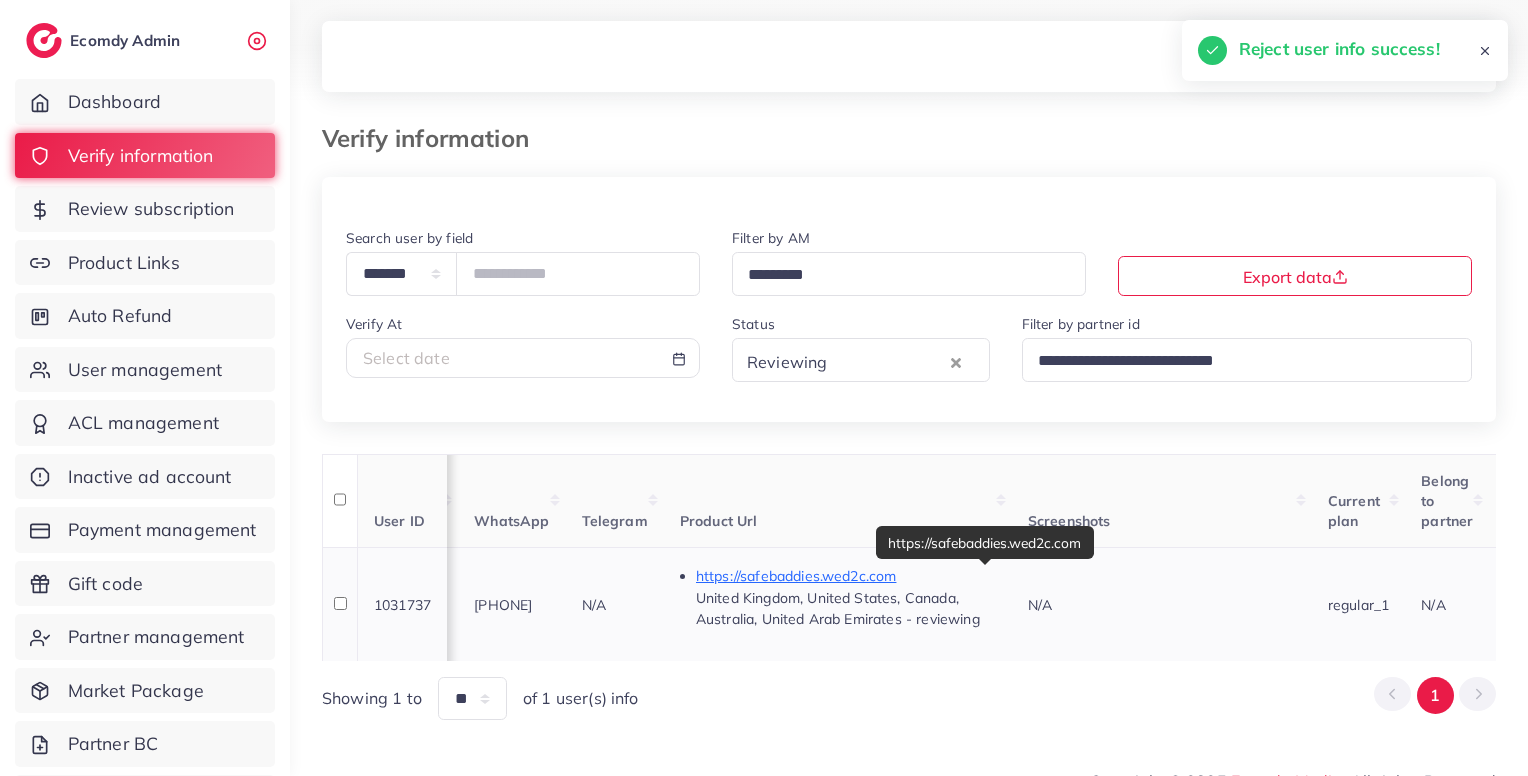click on "https://safebaddies.wed2c.com" at bounding box center [846, 576] 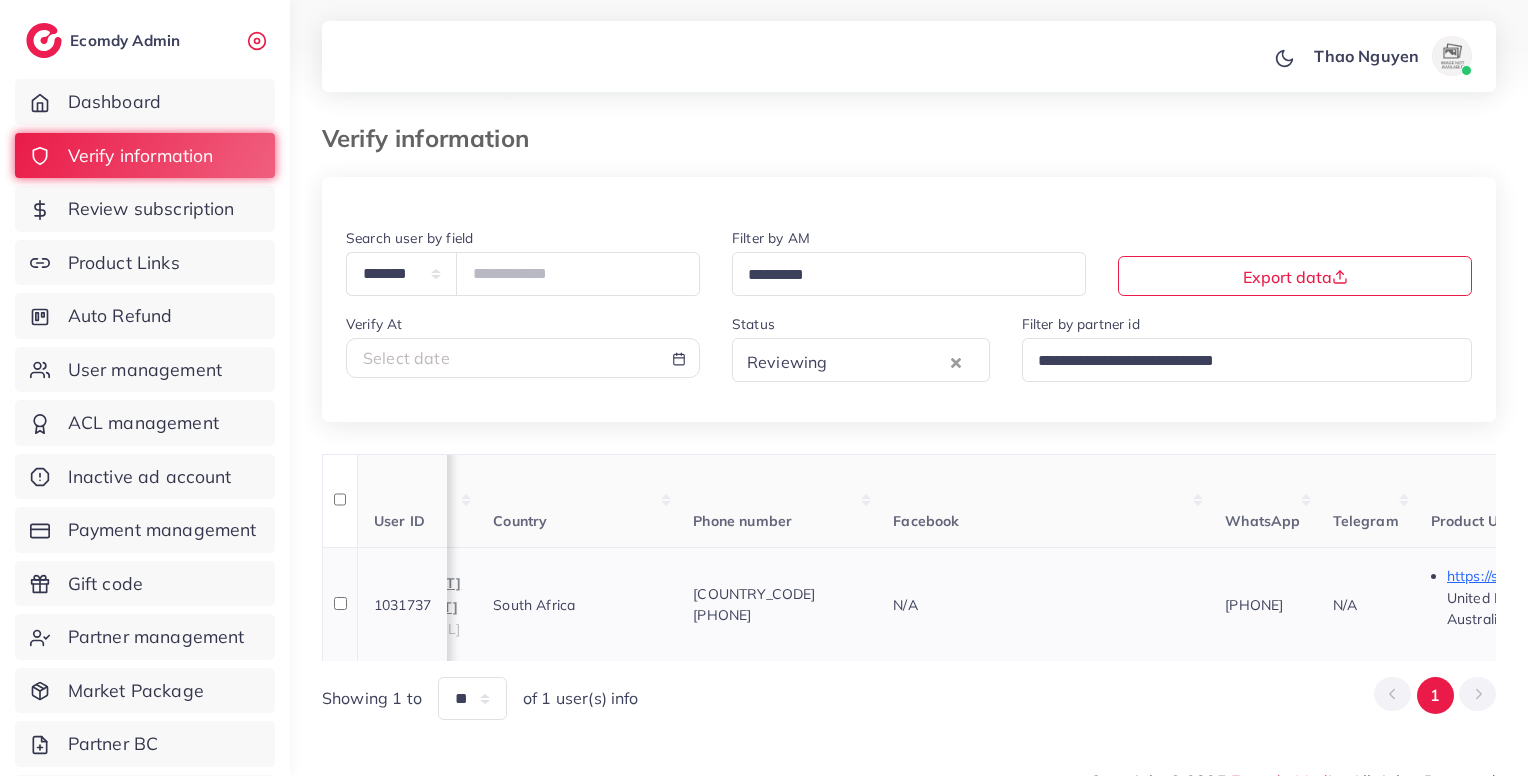 scroll, scrollTop: 0, scrollLeft: 0, axis: both 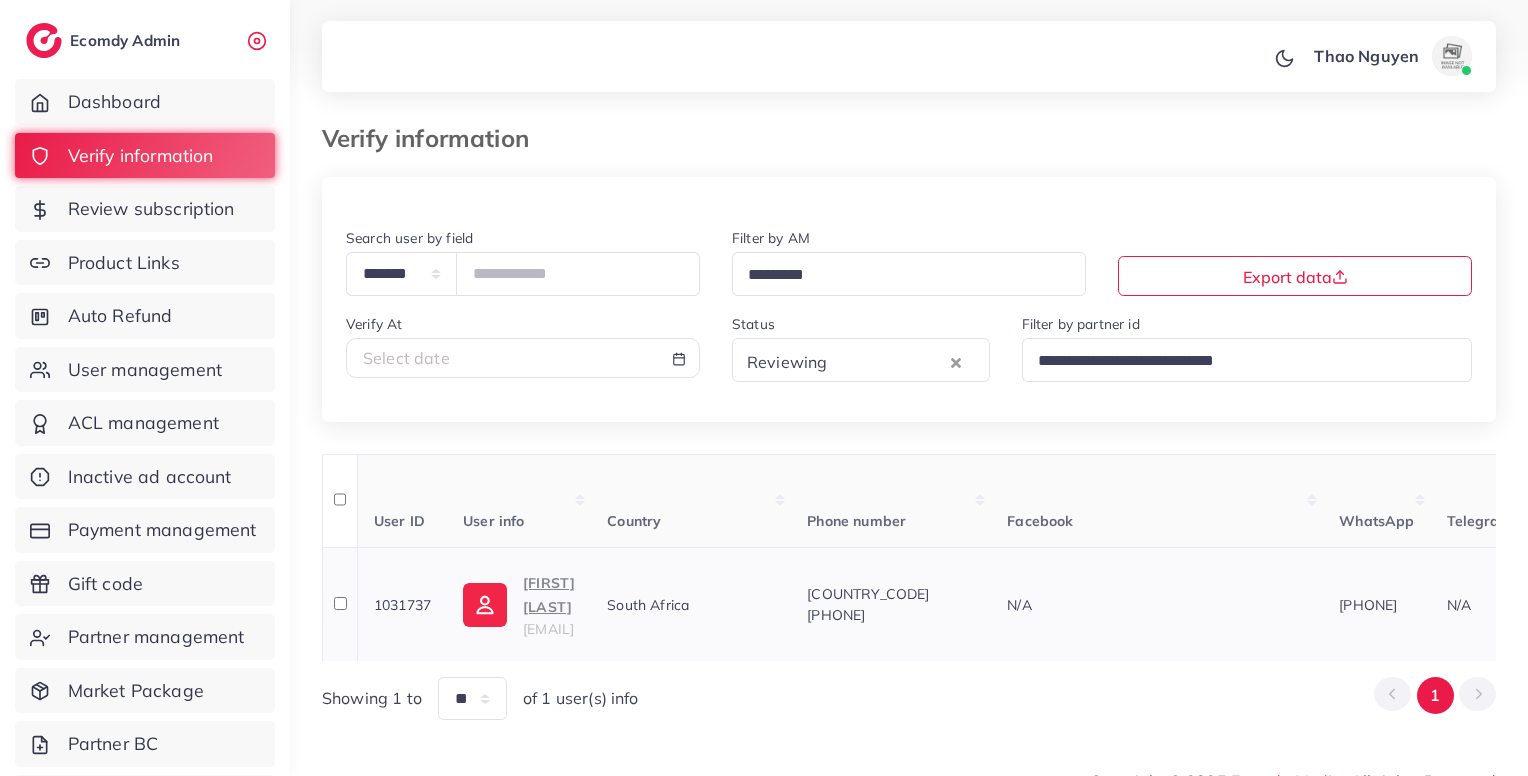 click on "[COUNTRY_CODE] [PHONE]" at bounding box center [868, 604] 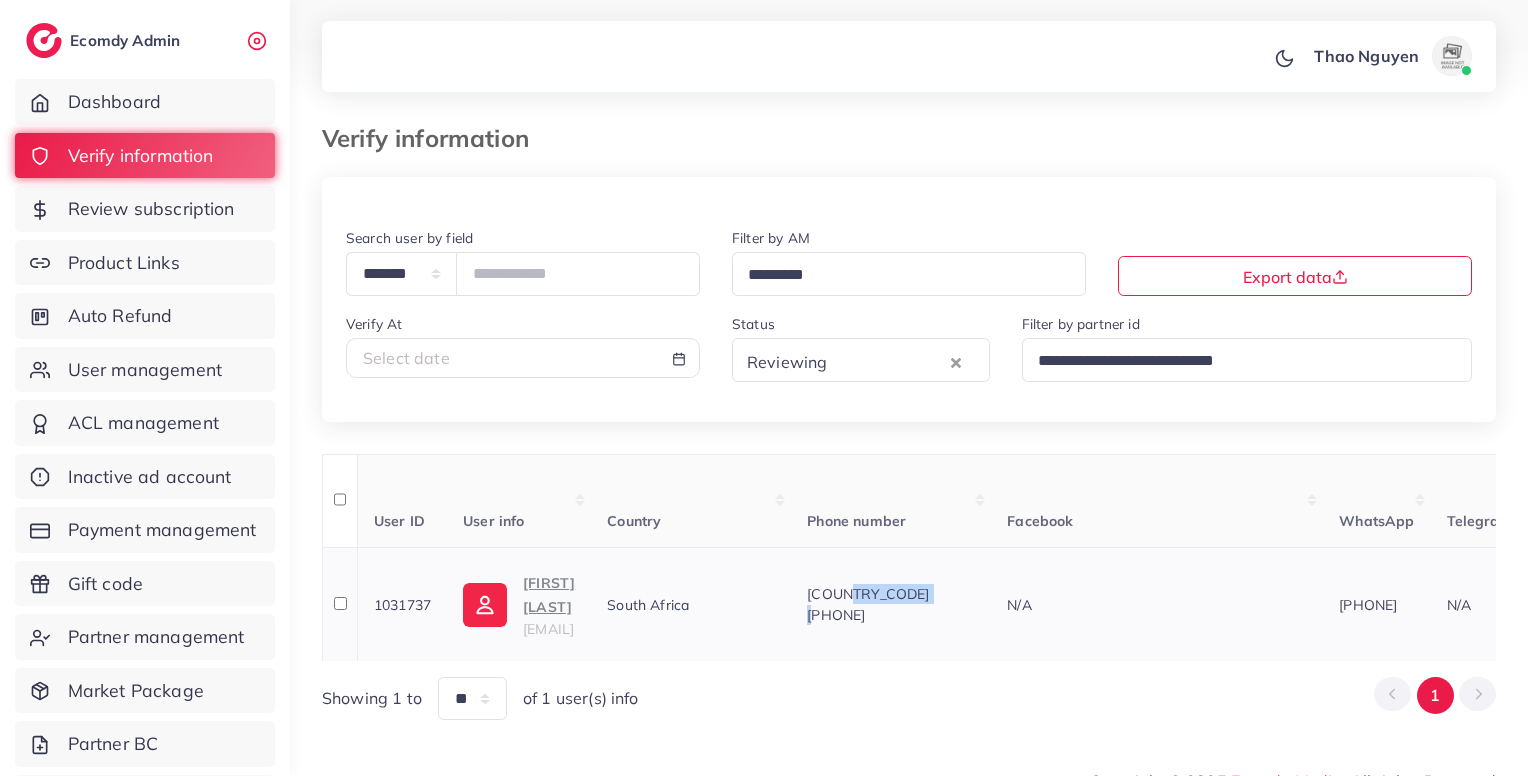 click on "[COUNTRY_CODE] [PHONE]" at bounding box center (868, 604) 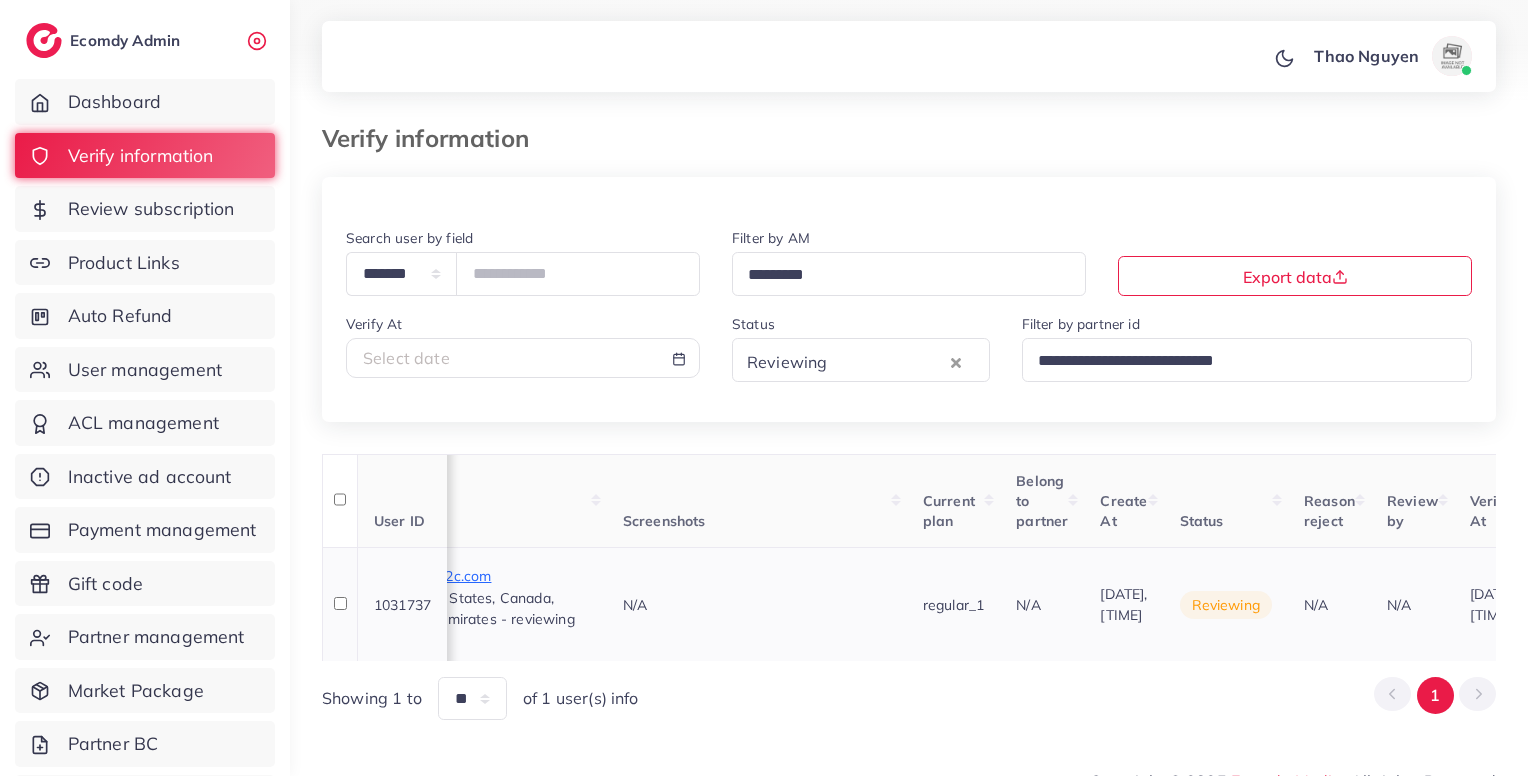 scroll, scrollTop: 0, scrollLeft: 1693, axis: horizontal 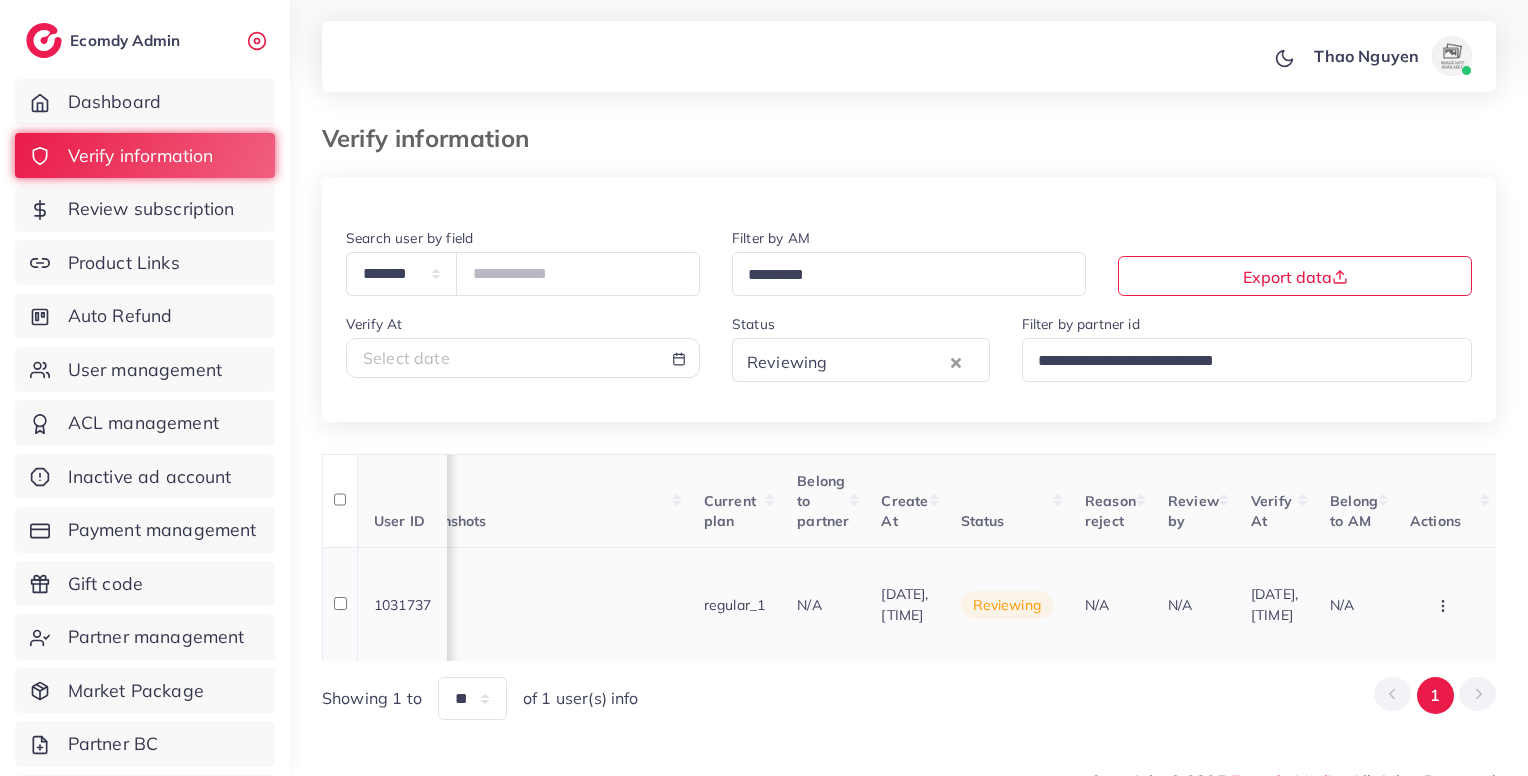 click at bounding box center (1445, 604) 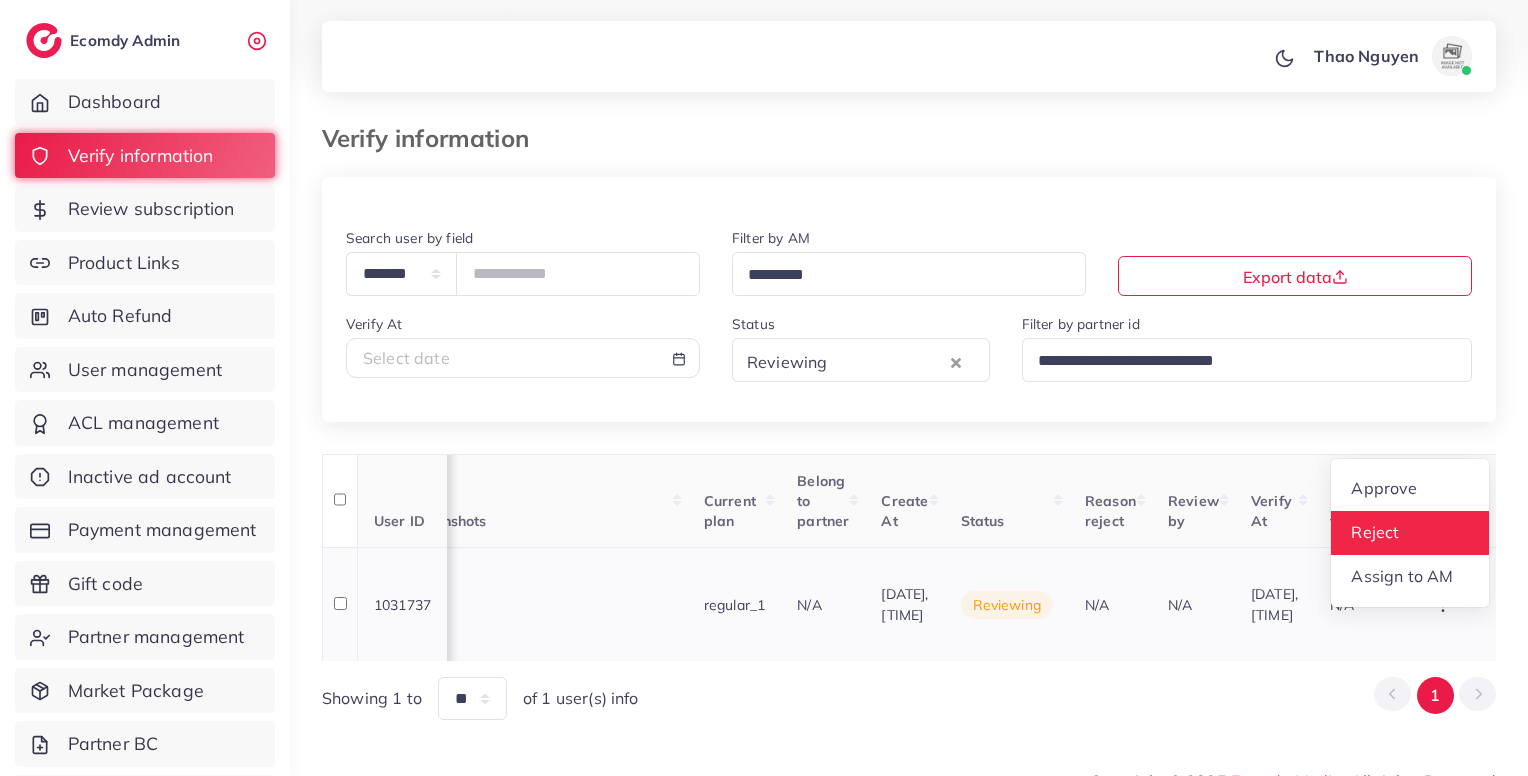 click on "Reject" at bounding box center (1410, 533) 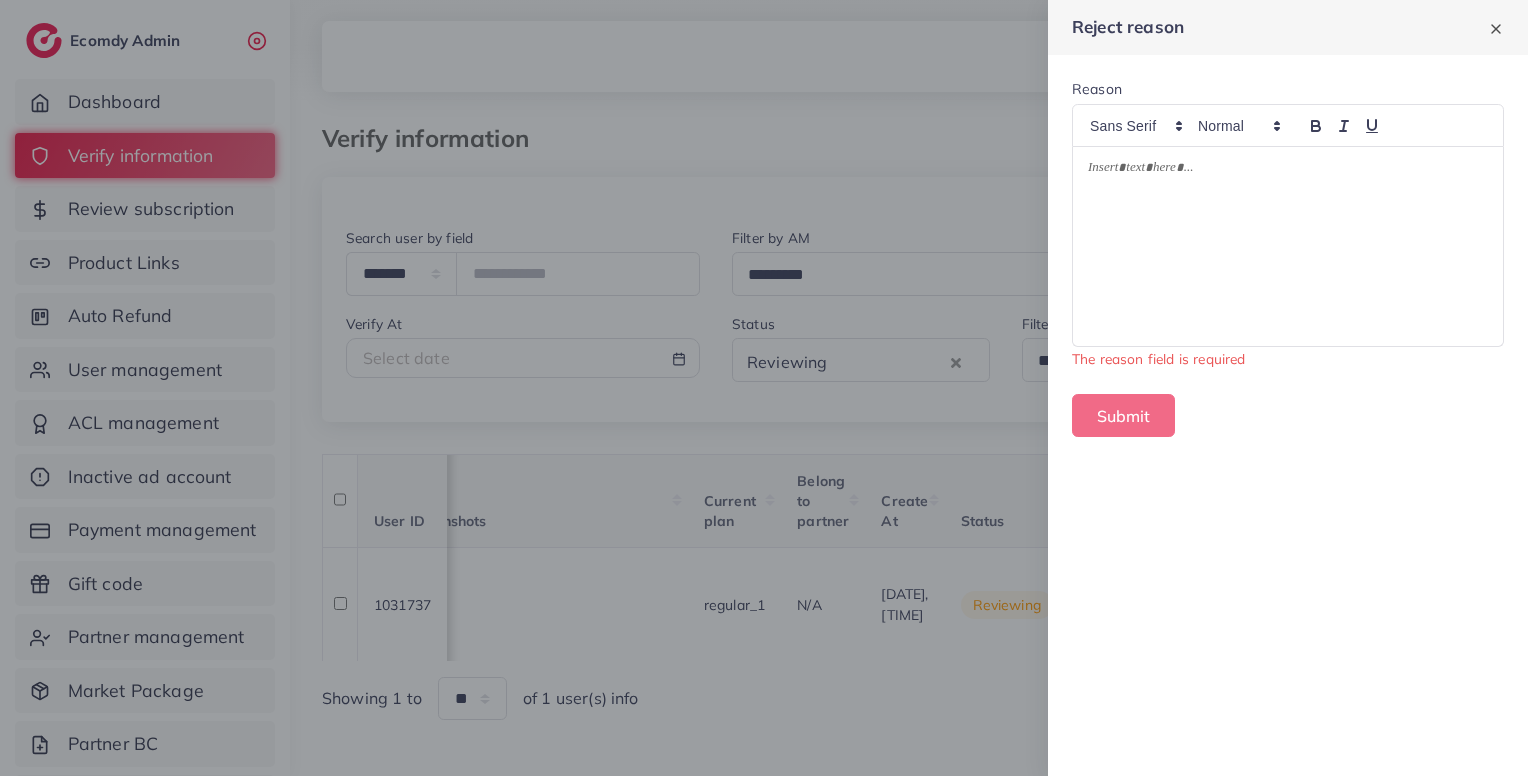 click at bounding box center [1288, 246] 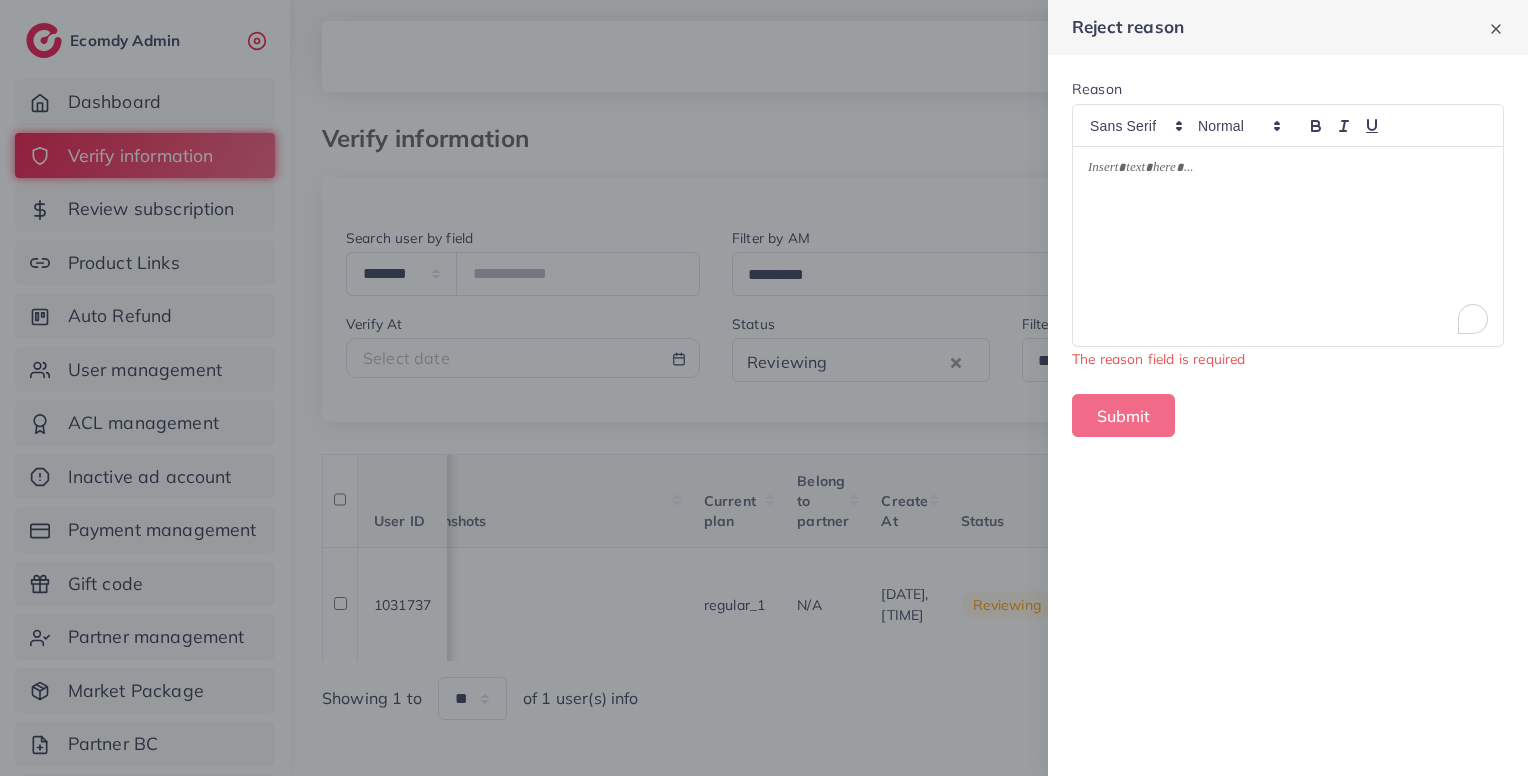 scroll, scrollTop: 0, scrollLeft: 0, axis: both 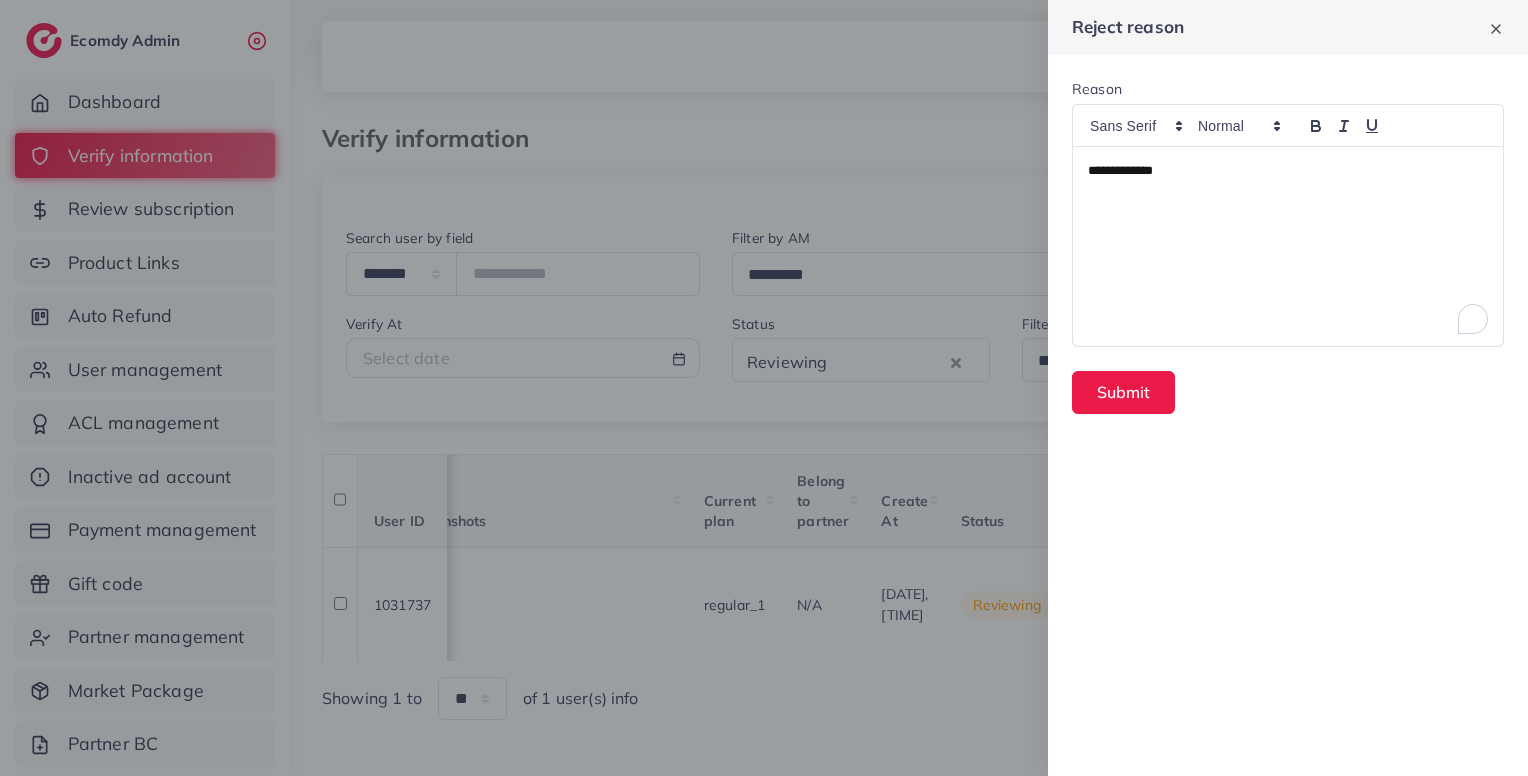 type 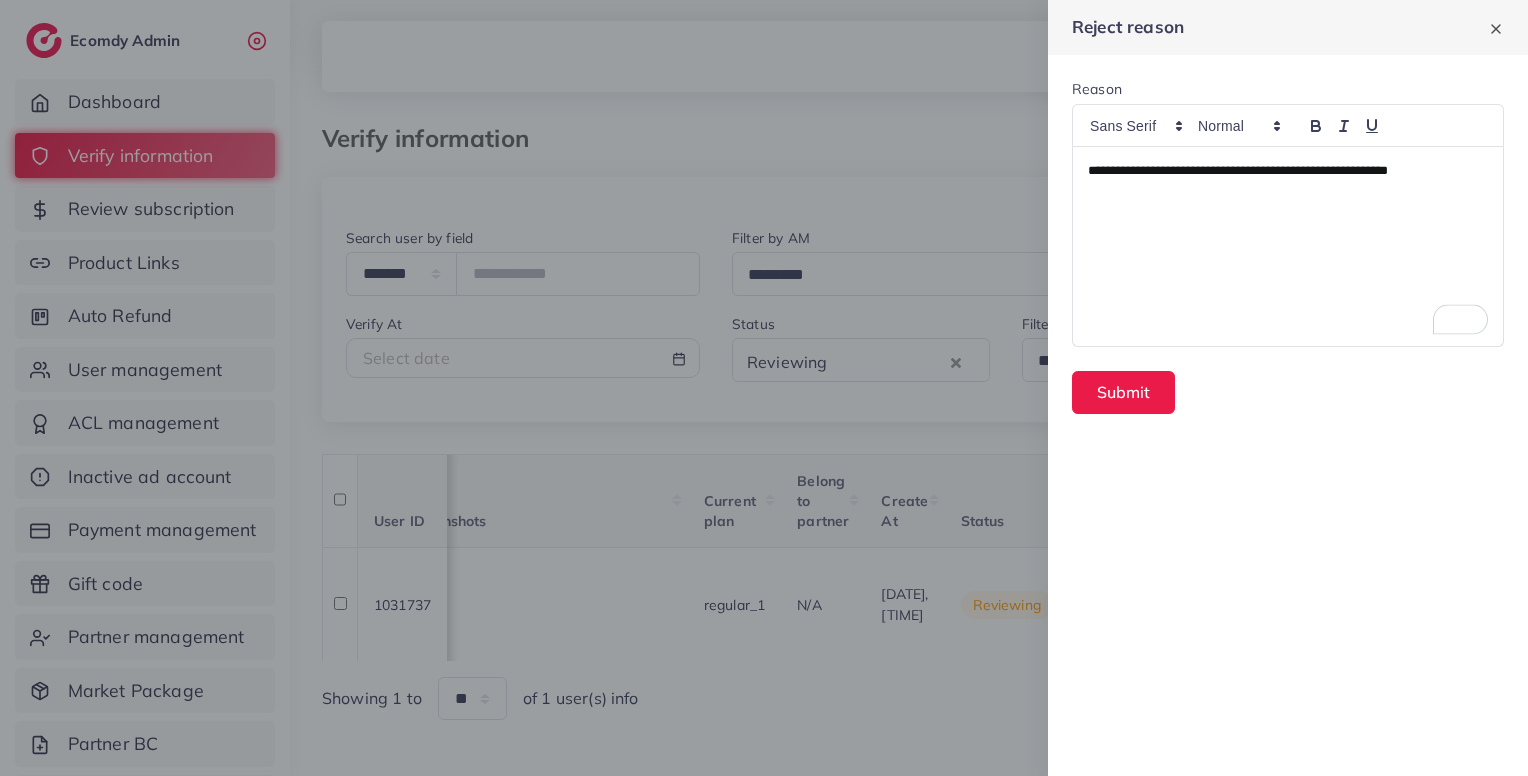 click on "**********" at bounding box center [1238, 170] 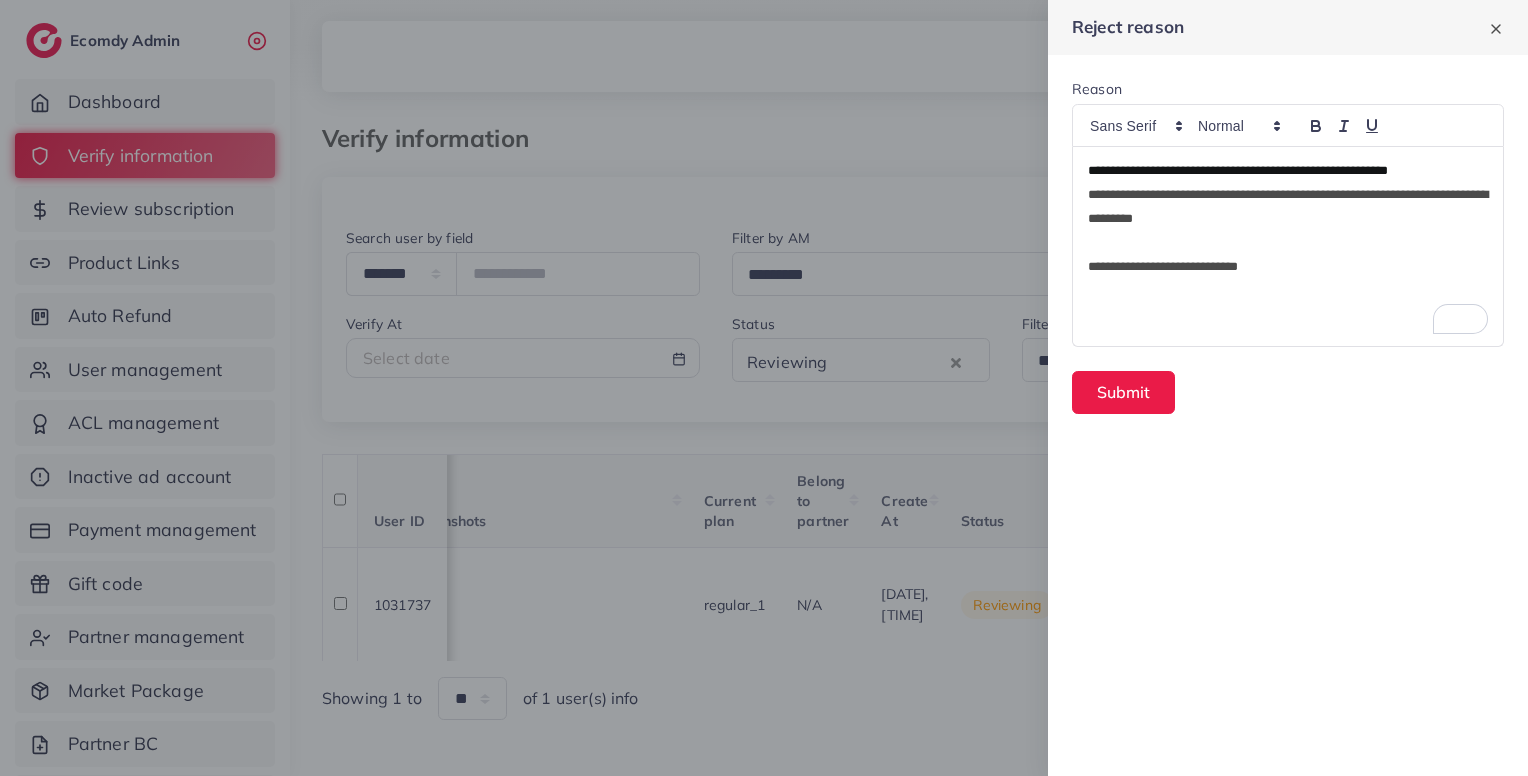scroll, scrollTop: 0, scrollLeft: 0, axis: both 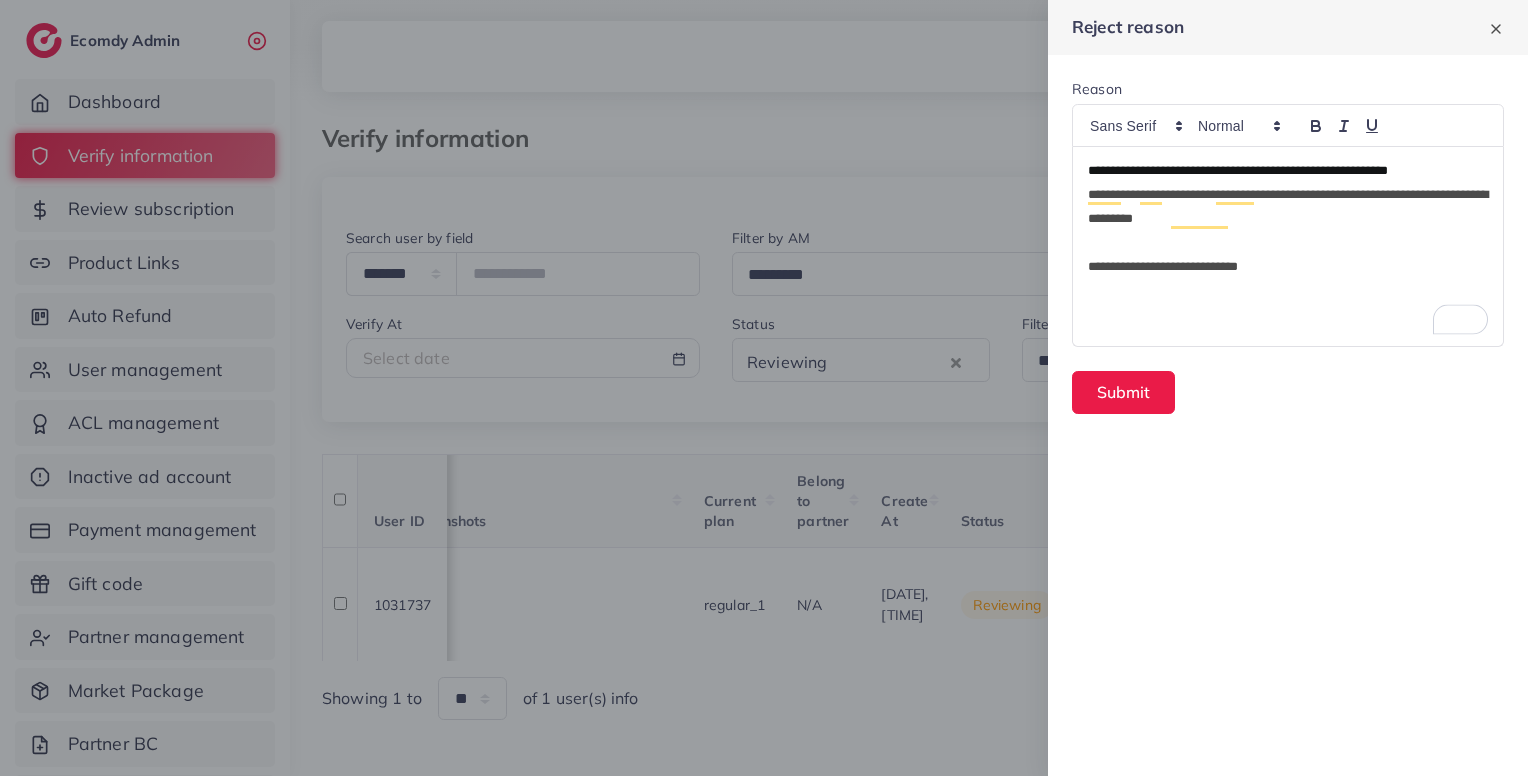 click at bounding box center [1288, 243] 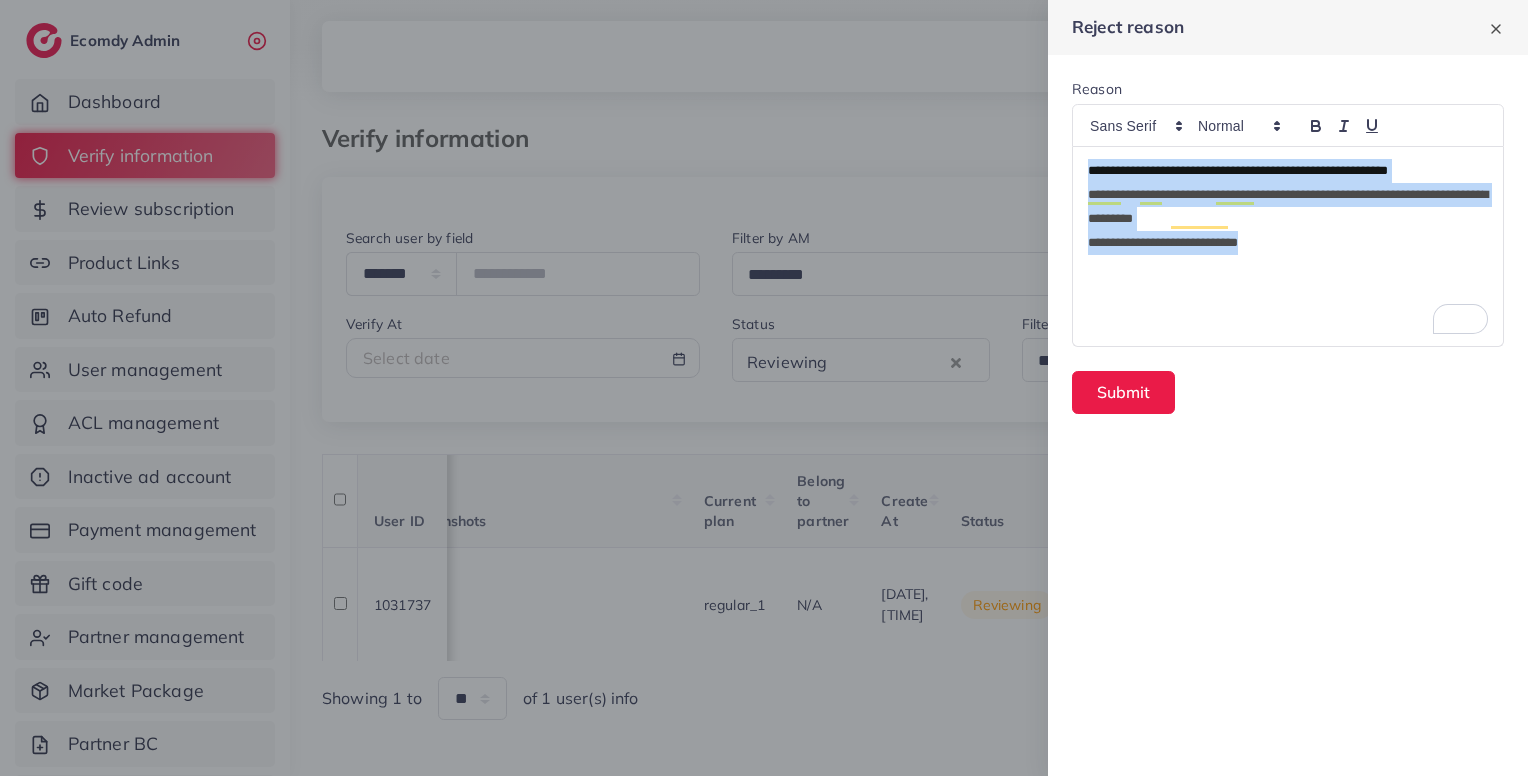 drag, startPoint x: 1285, startPoint y: 251, endPoint x: 1064, endPoint y: 177, distance: 233.06007 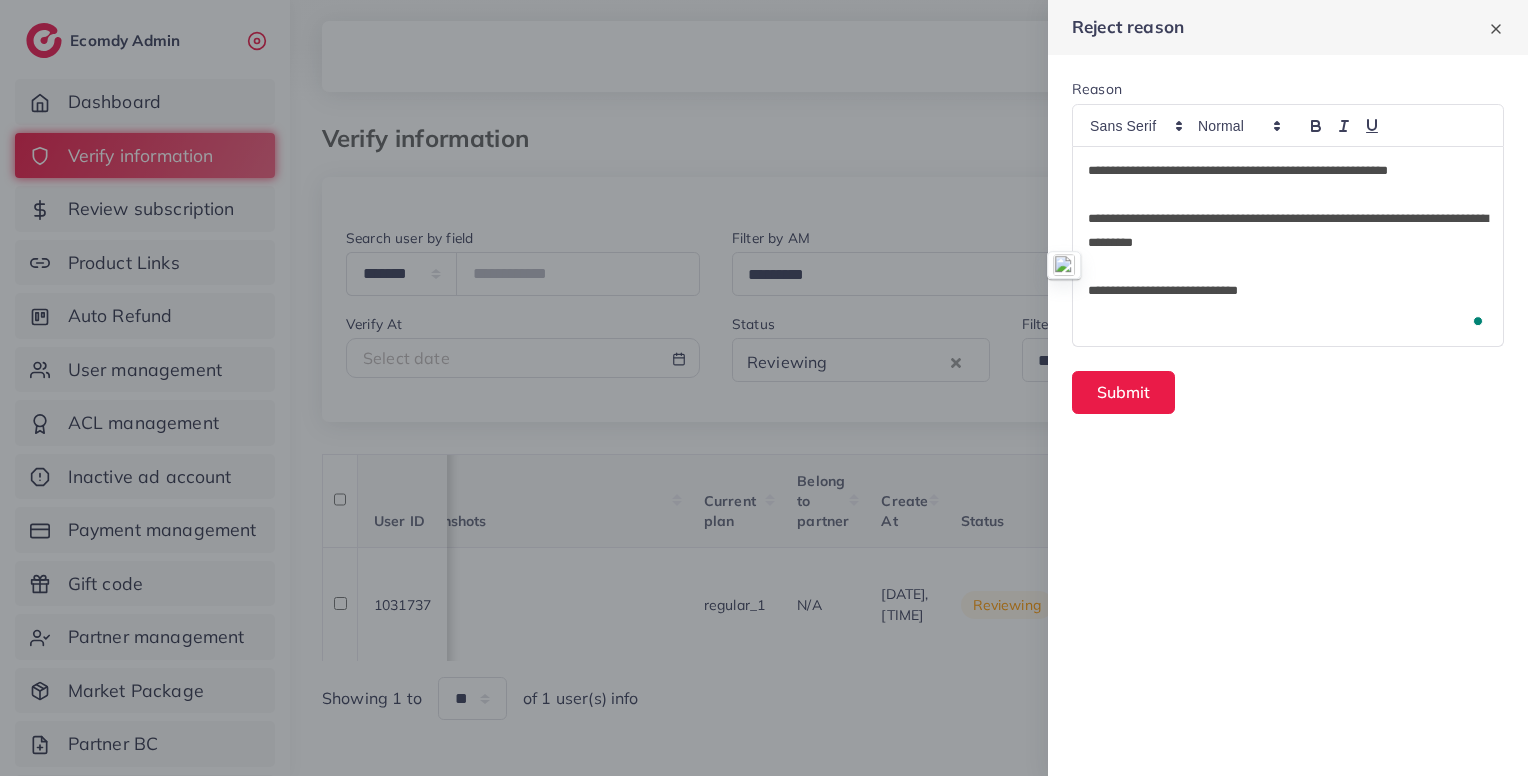 scroll, scrollTop: 0, scrollLeft: 0, axis: both 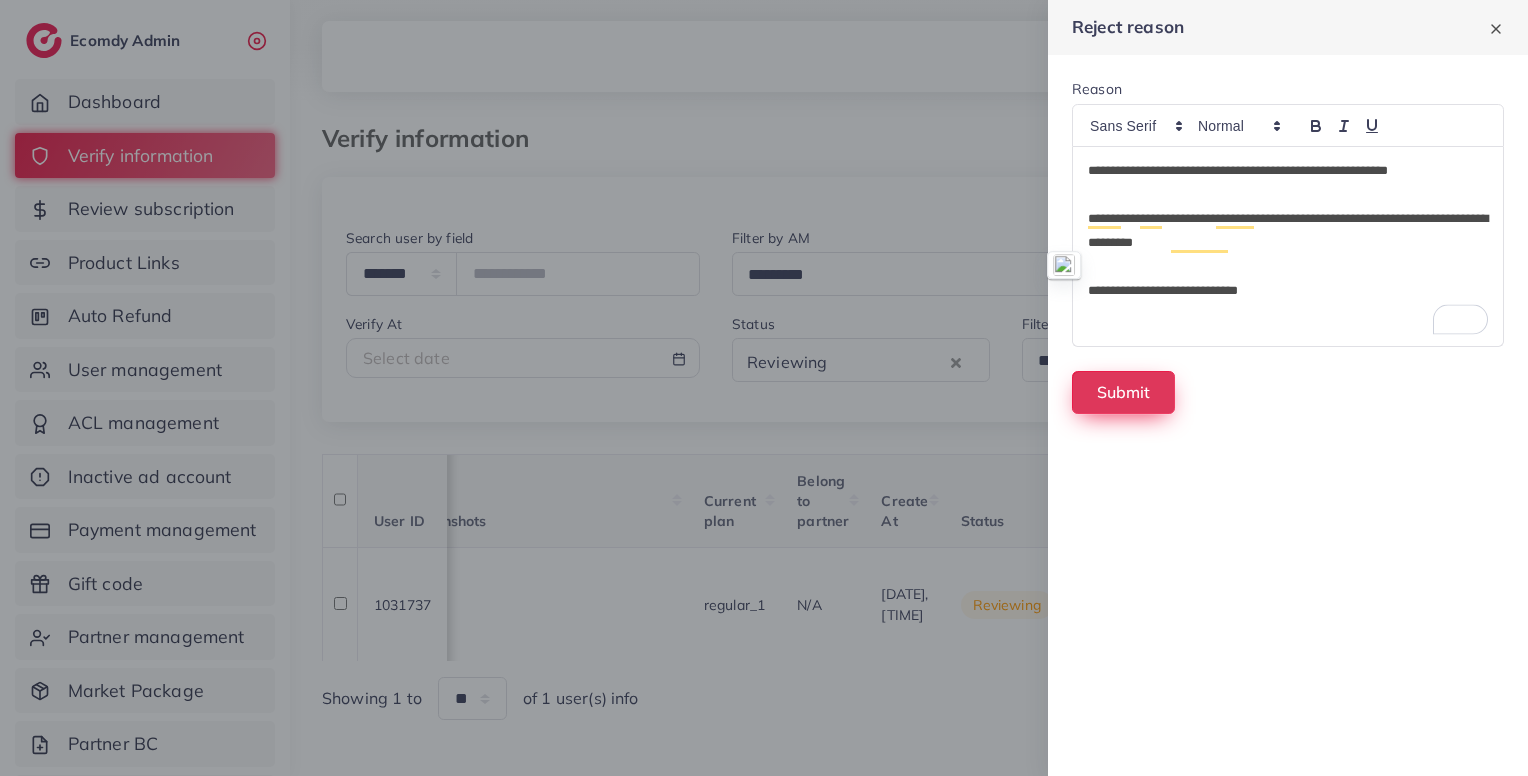 click on "Submit" at bounding box center [1123, 392] 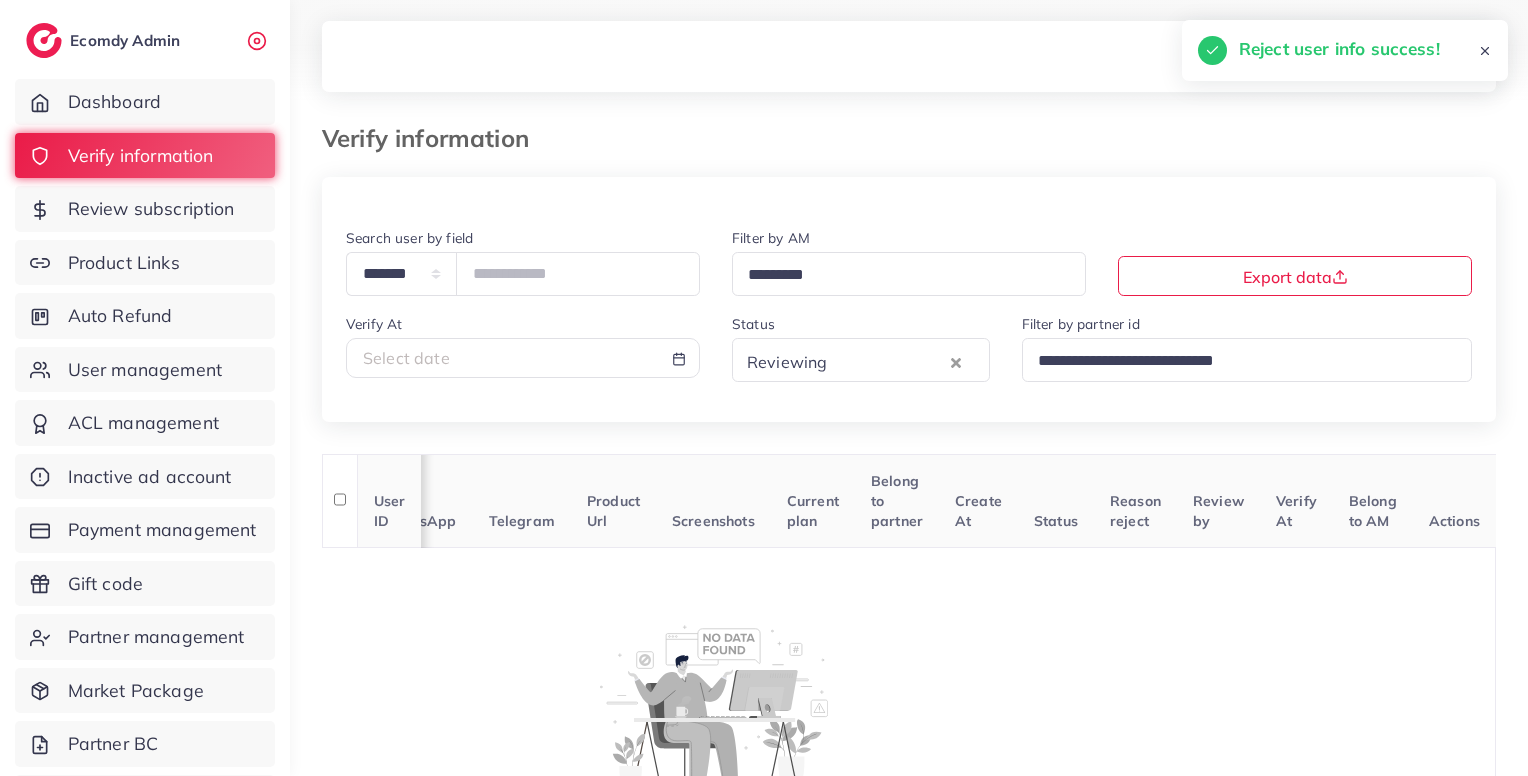 scroll, scrollTop: 0, scrollLeft: 376, axis: horizontal 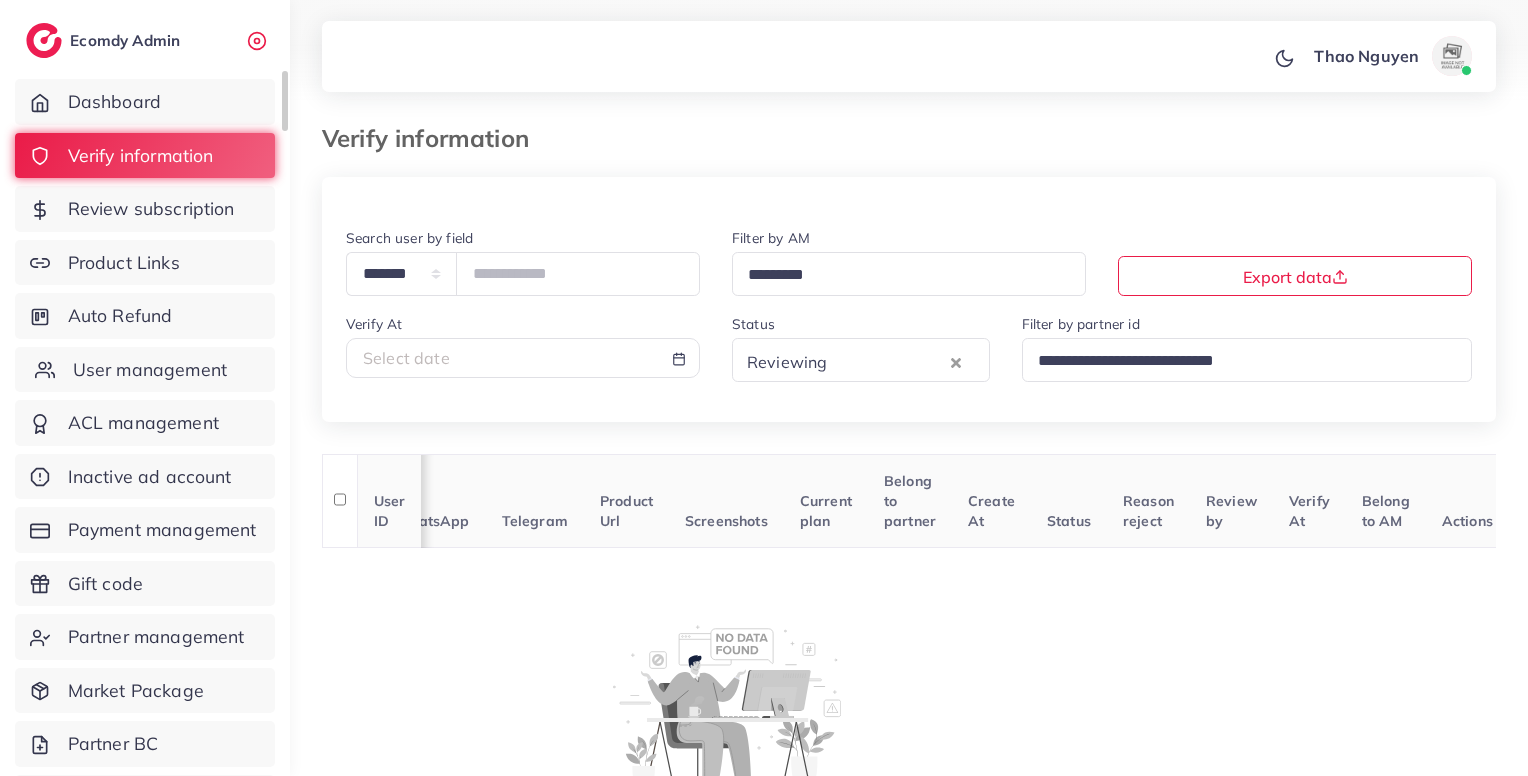 click on "User management" at bounding box center (145, 370) 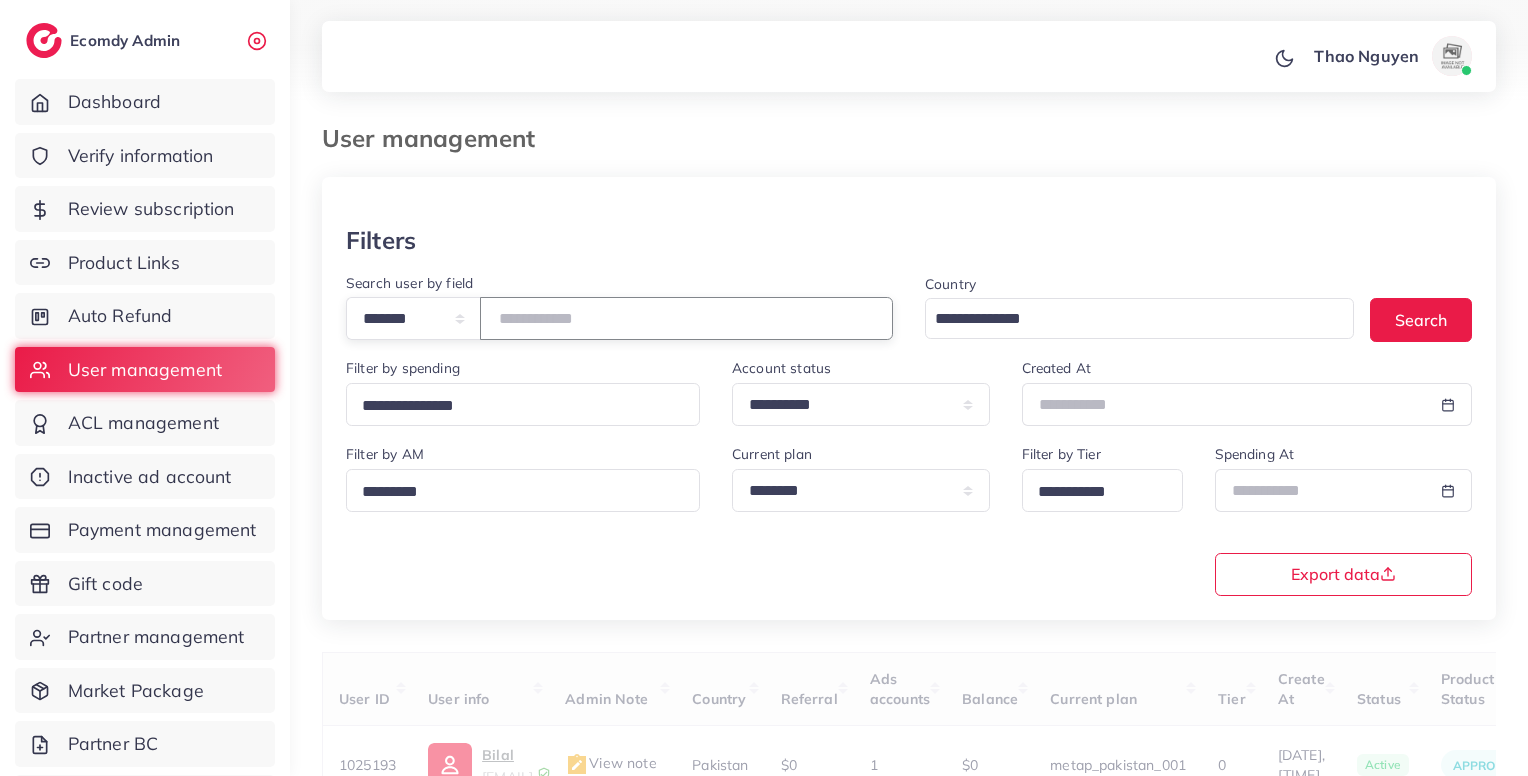 paste on "*****" 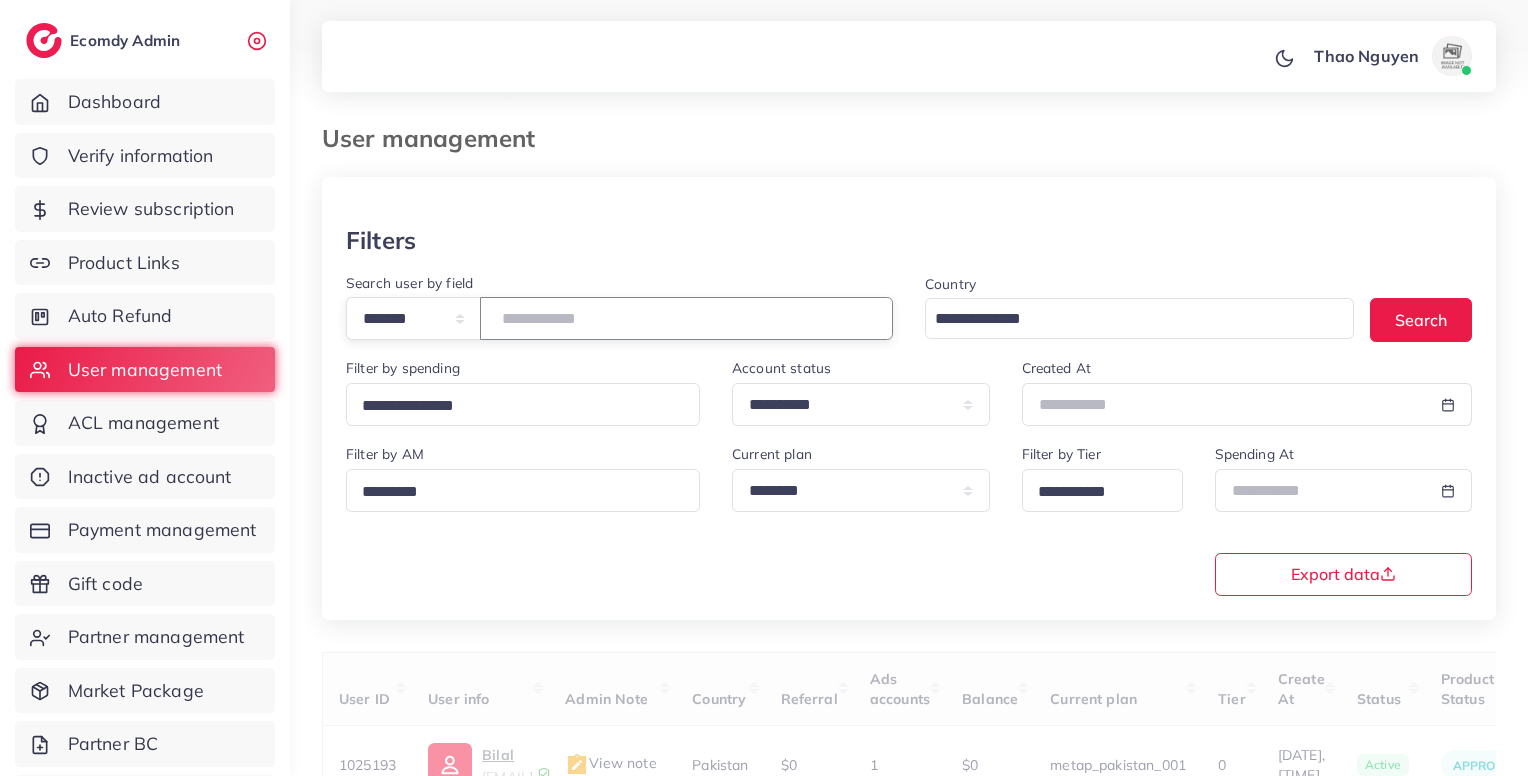 click at bounding box center (686, 318) 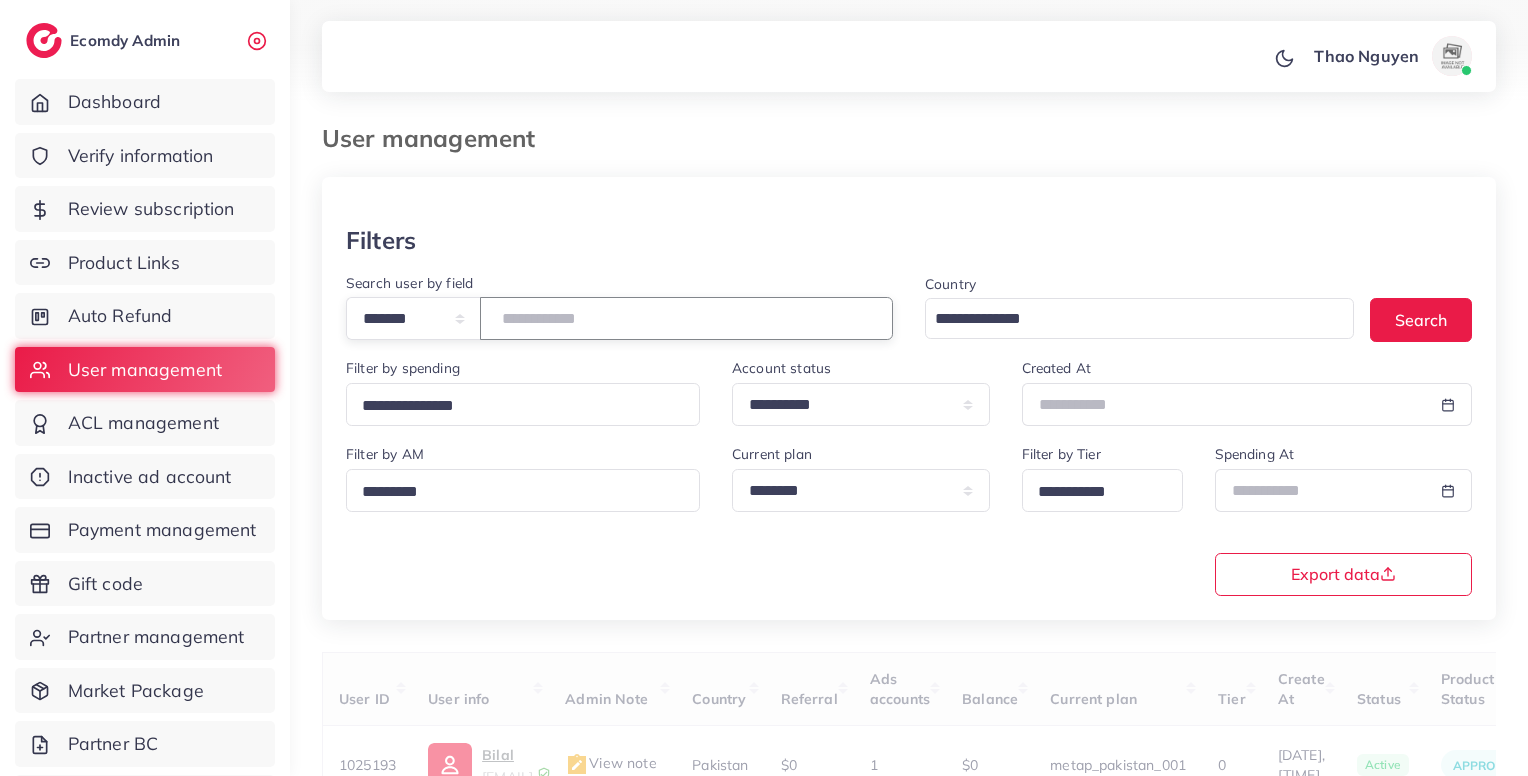 scroll, scrollTop: 183, scrollLeft: 0, axis: vertical 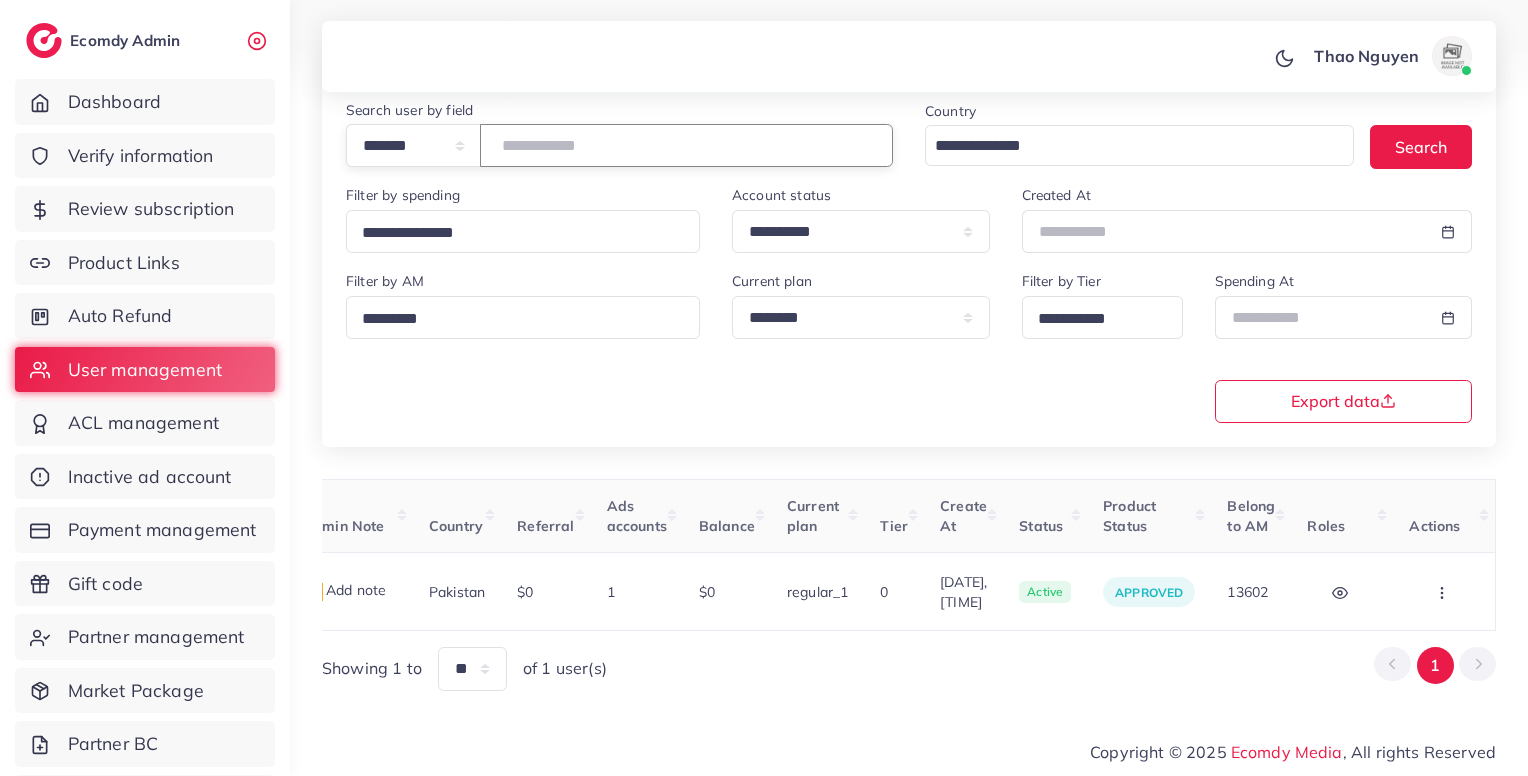 type on "*****" 